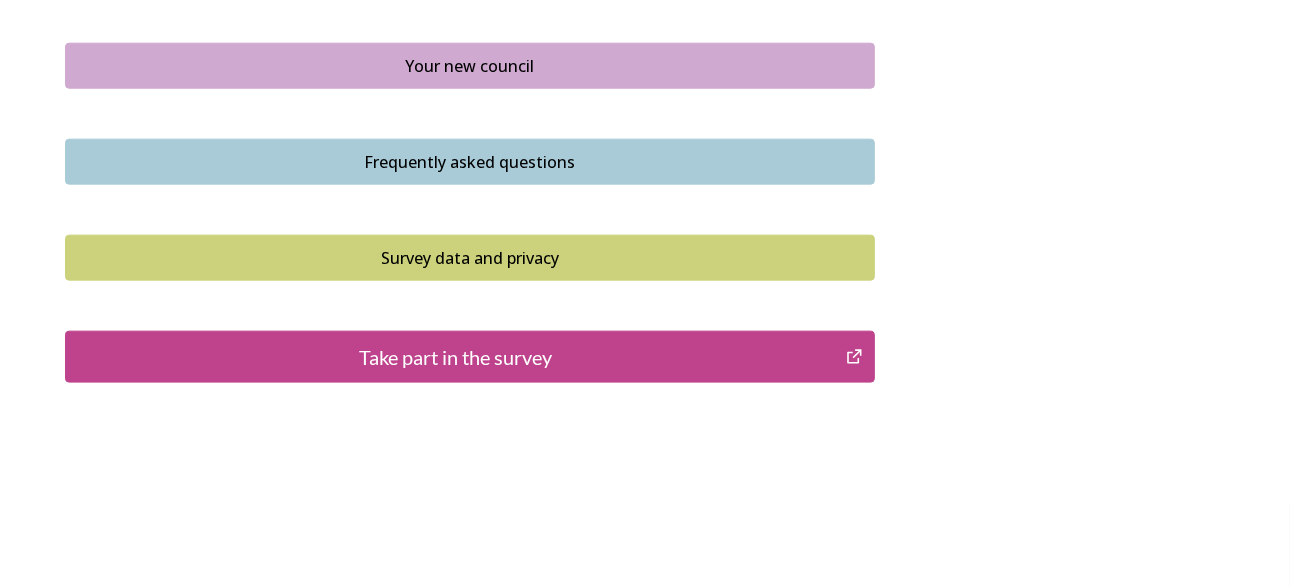 scroll, scrollTop: 1560, scrollLeft: 0, axis: vertical 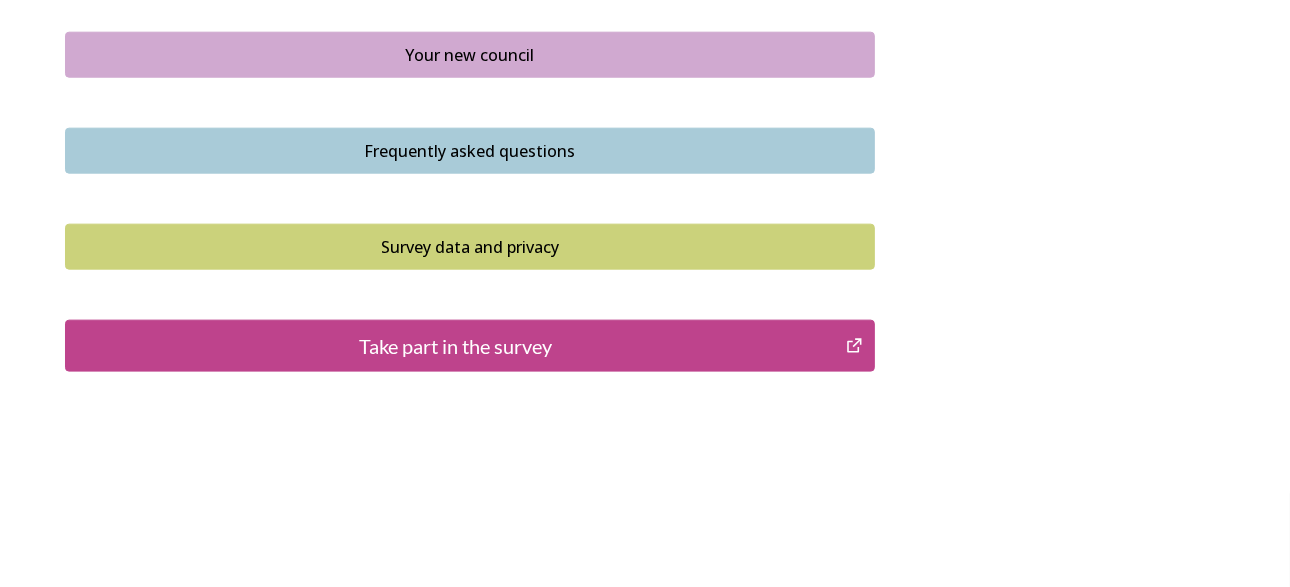 click on "Take part in the survey" at bounding box center (455, 346) 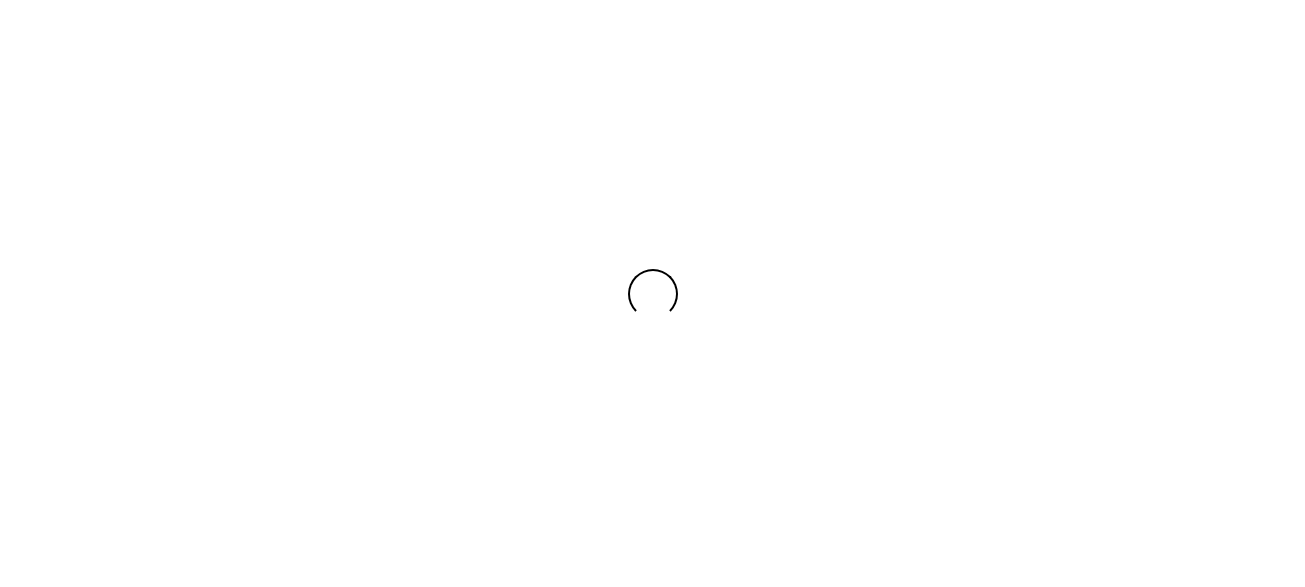 scroll, scrollTop: 0, scrollLeft: 0, axis: both 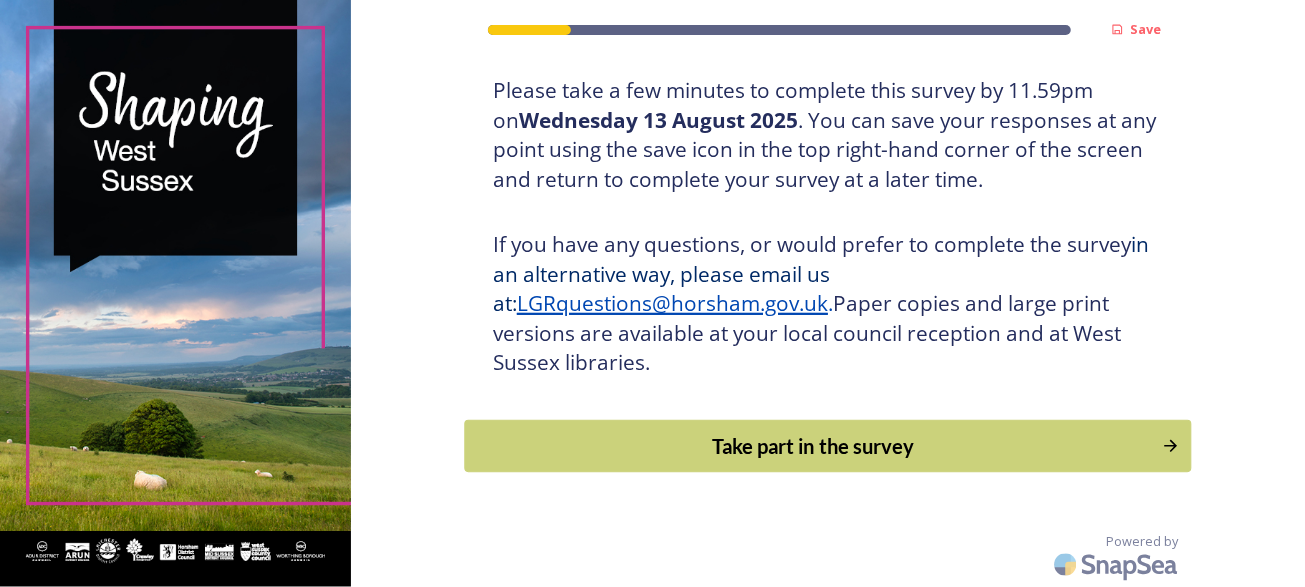 click on "Take part in the survey" at bounding box center [813, 446] 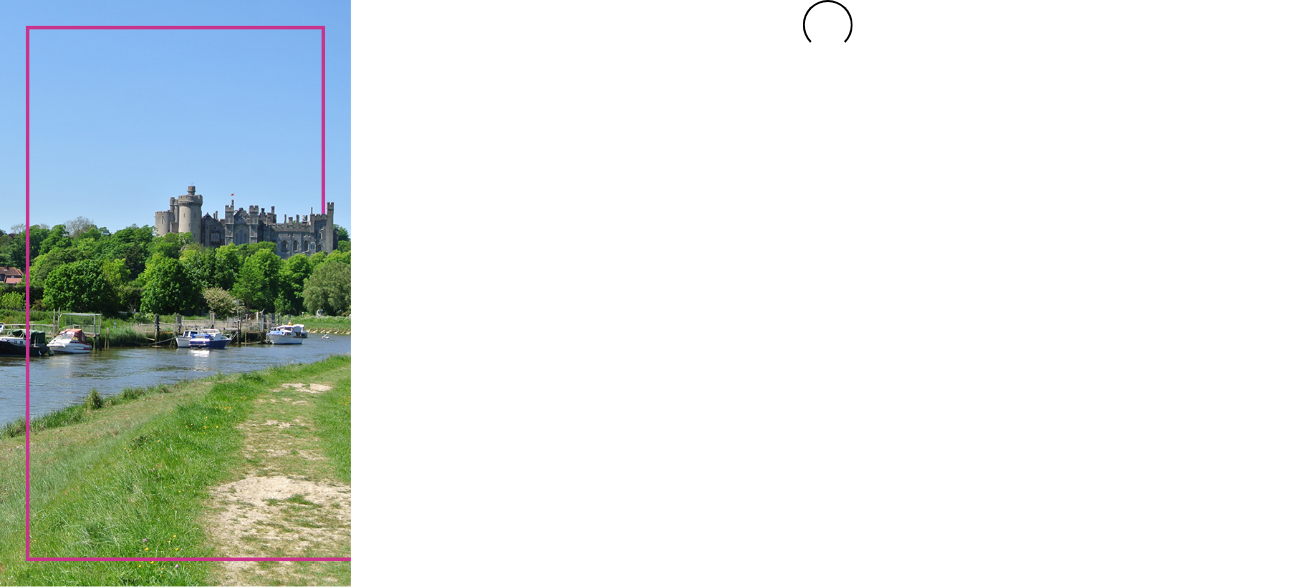 scroll, scrollTop: 0, scrollLeft: 0, axis: both 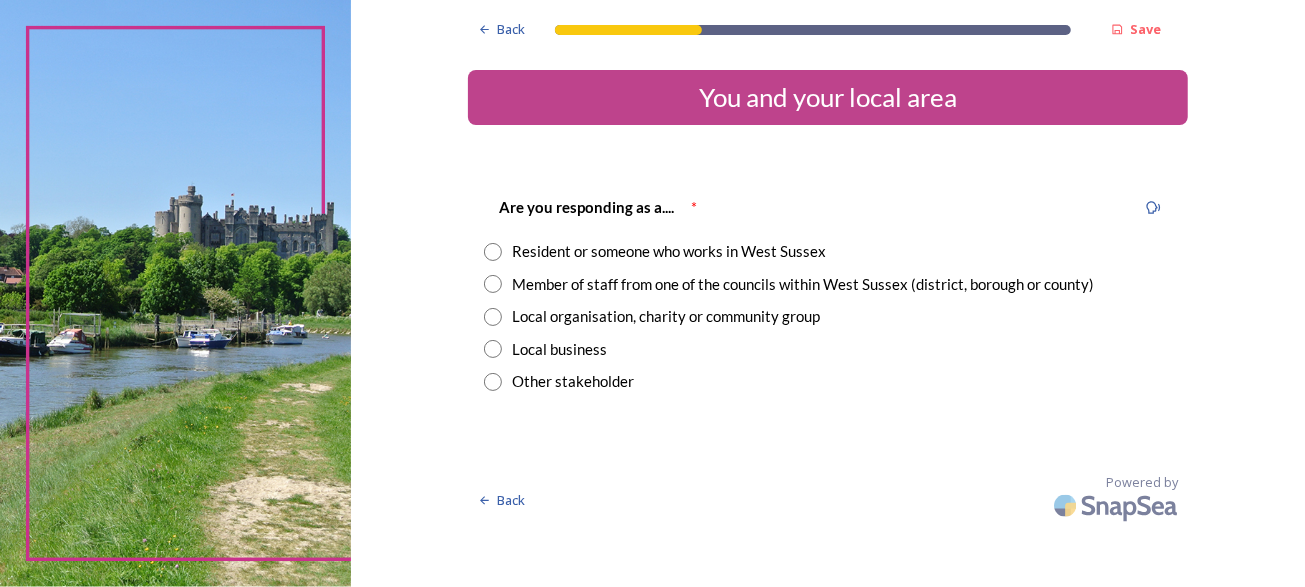 drag, startPoint x: 491, startPoint y: 276, endPoint x: 496, endPoint y: 287, distance: 12.083046 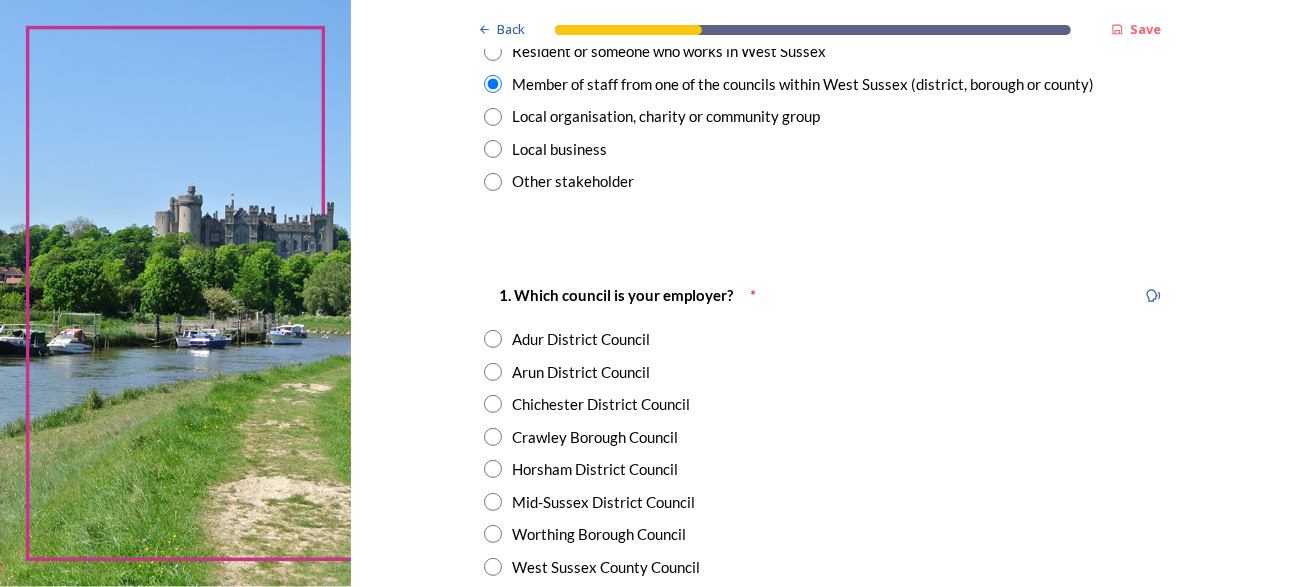 scroll, scrollTop: 300, scrollLeft: 0, axis: vertical 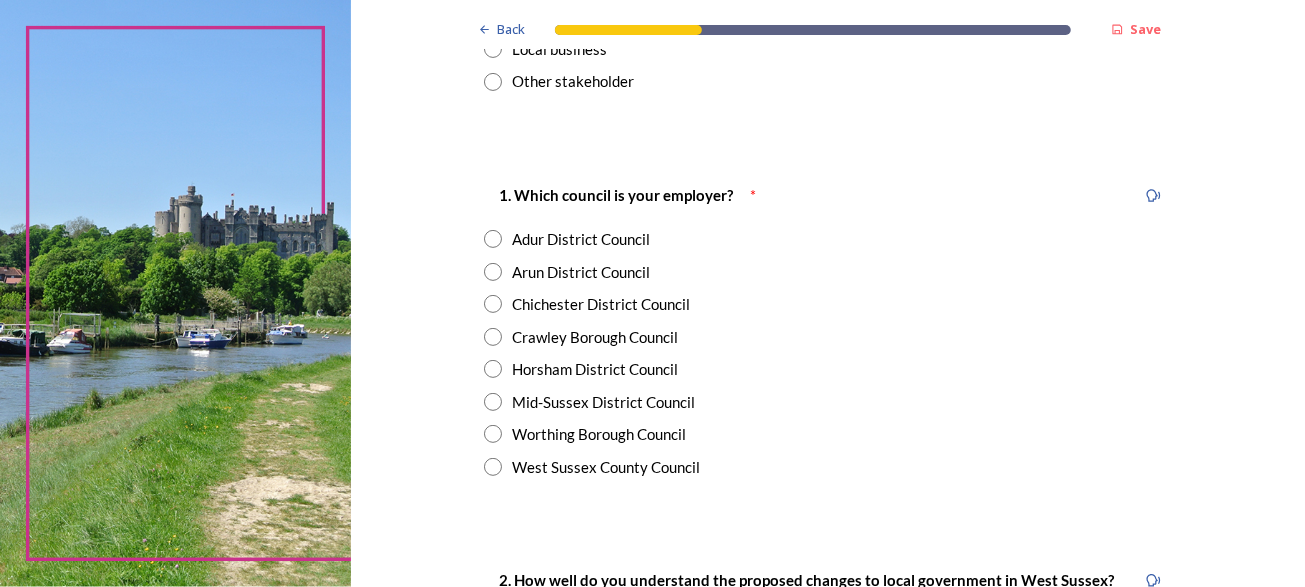 click at bounding box center [493, 304] 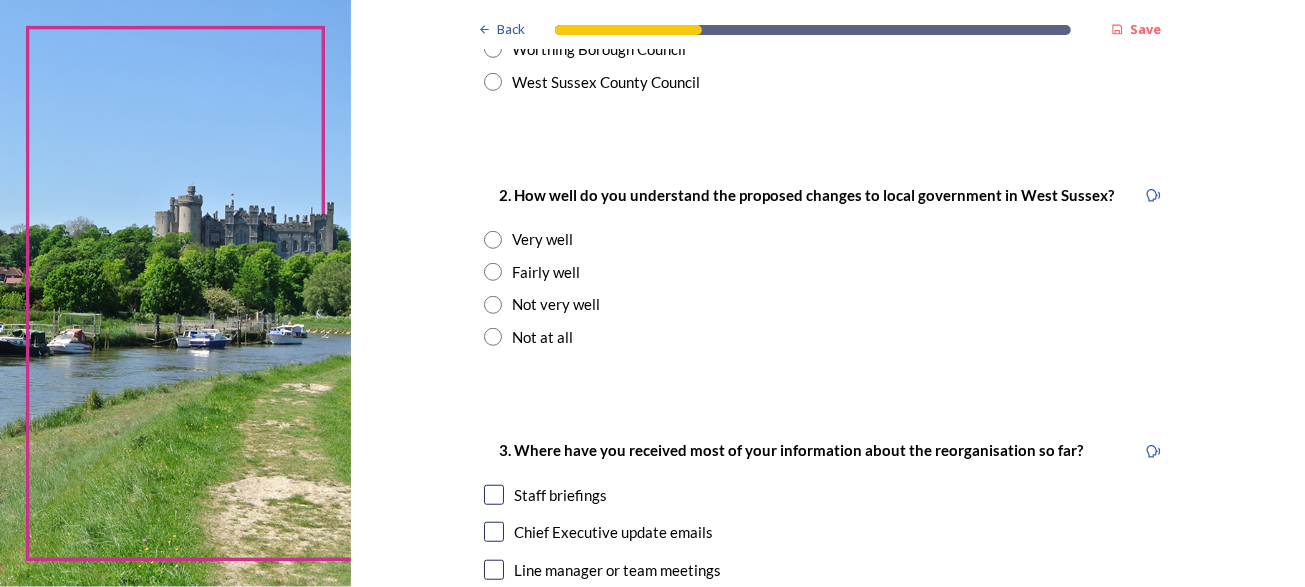 scroll, scrollTop: 700, scrollLeft: 0, axis: vertical 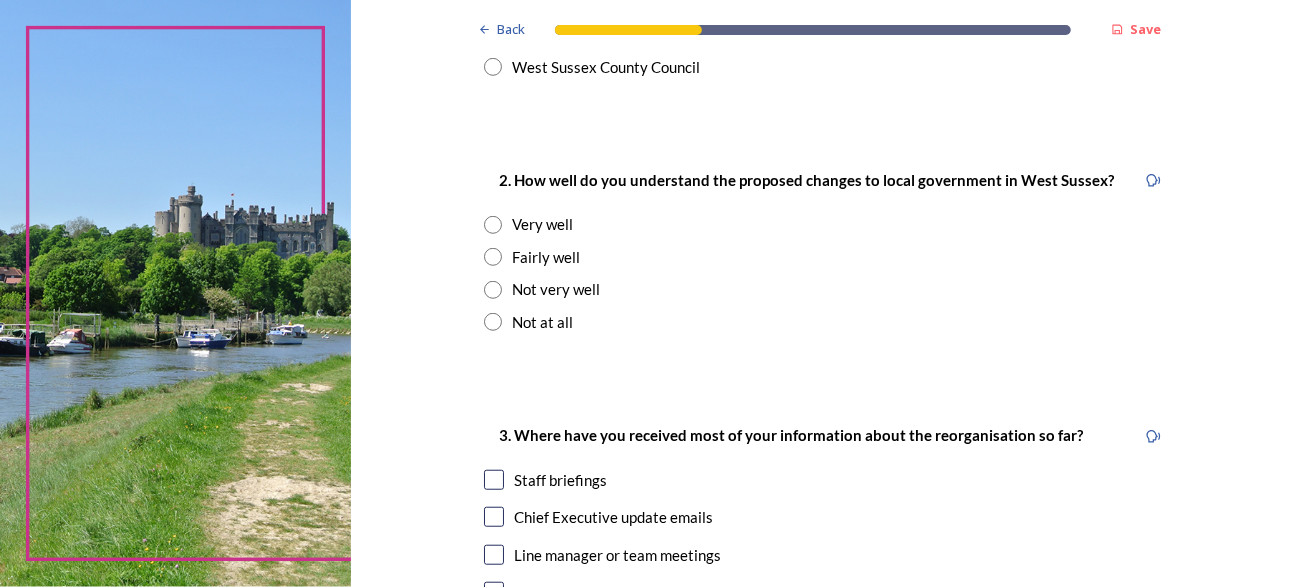 click at bounding box center [493, 257] 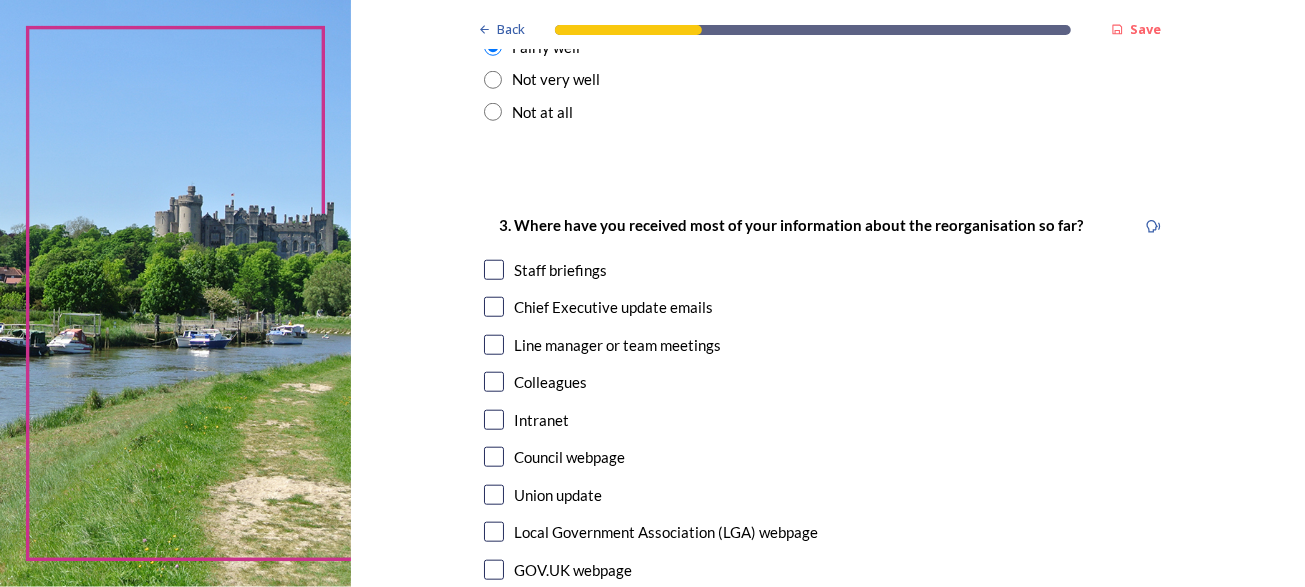 scroll, scrollTop: 1000, scrollLeft: 0, axis: vertical 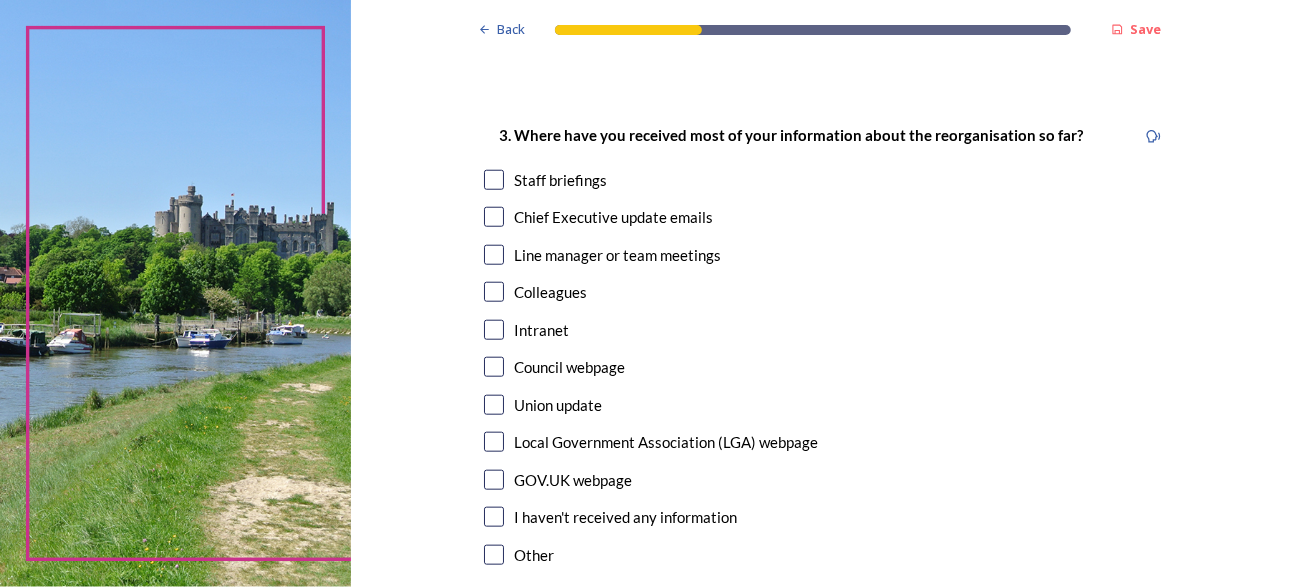 click at bounding box center (494, 180) 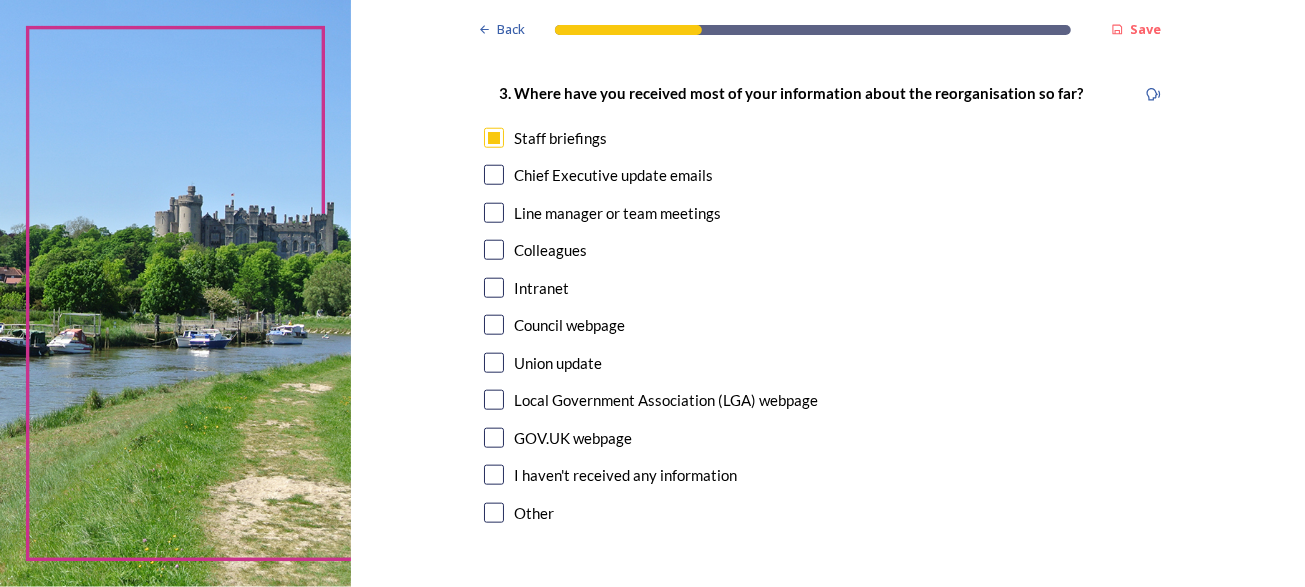 scroll, scrollTop: 1019, scrollLeft: 0, axis: vertical 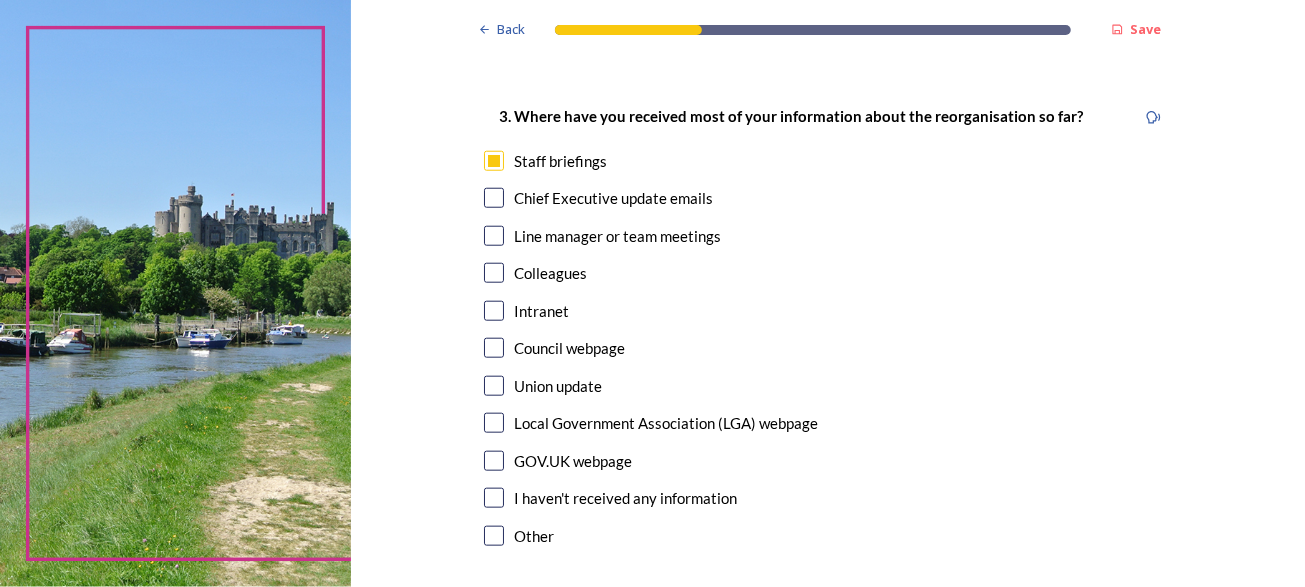 click at bounding box center [494, 198] 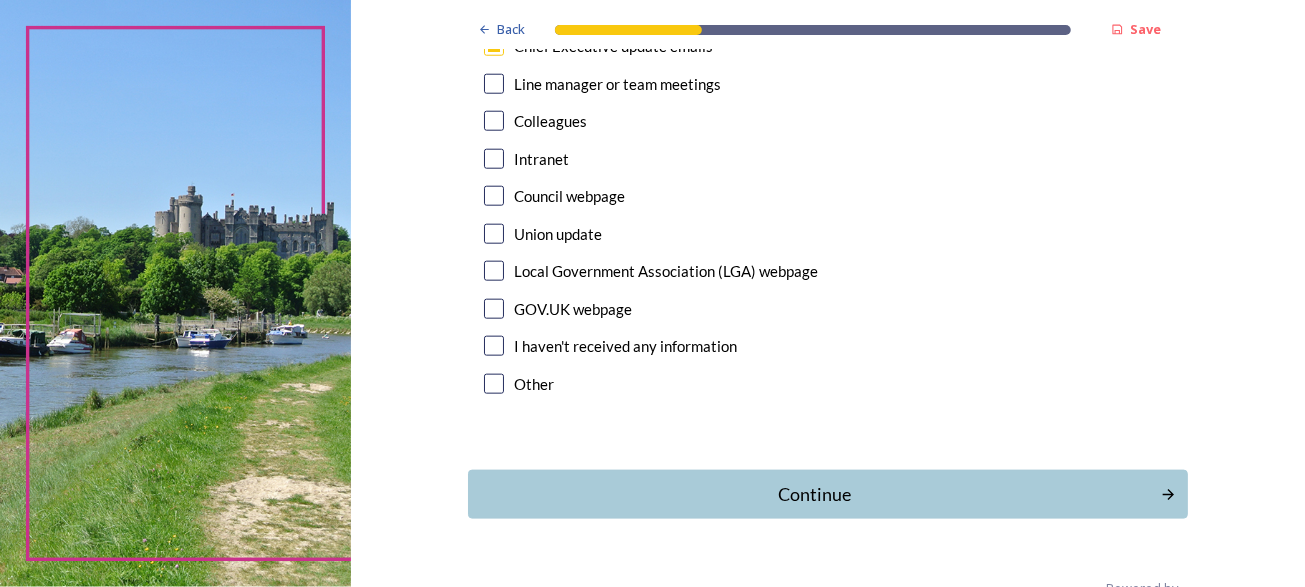 scroll, scrollTop: 1219, scrollLeft: 0, axis: vertical 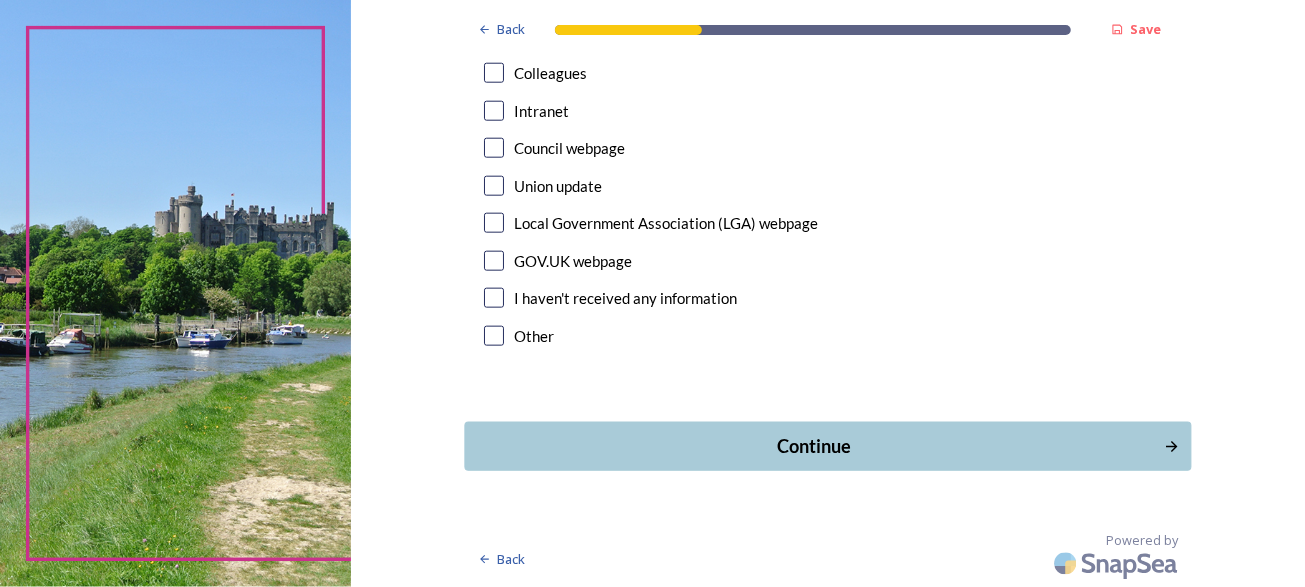 click on "Continue" at bounding box center (813, 446) 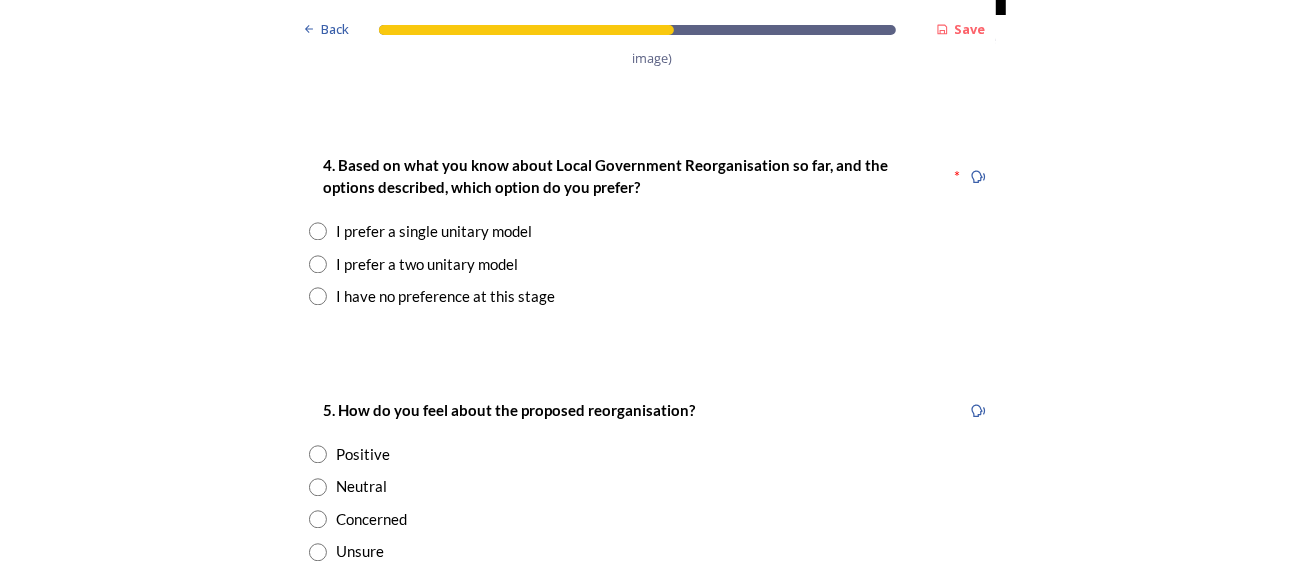 scroll, scrollTop: 2600, scrollLeft: 0, axis: vertical 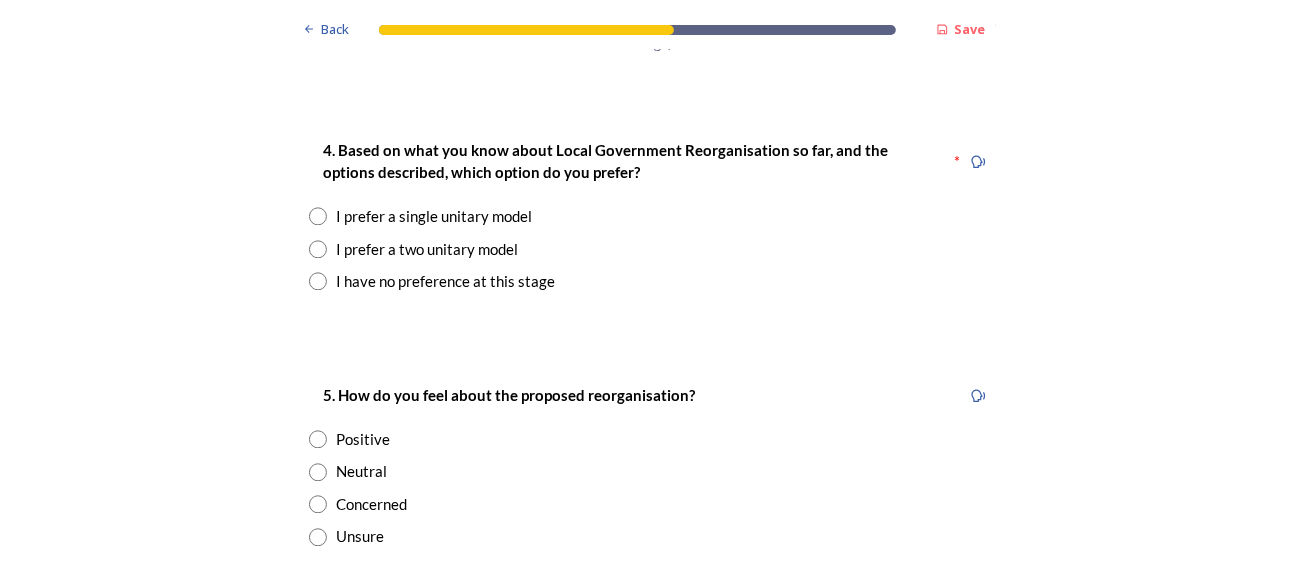 click at bounding box center (318, 249) 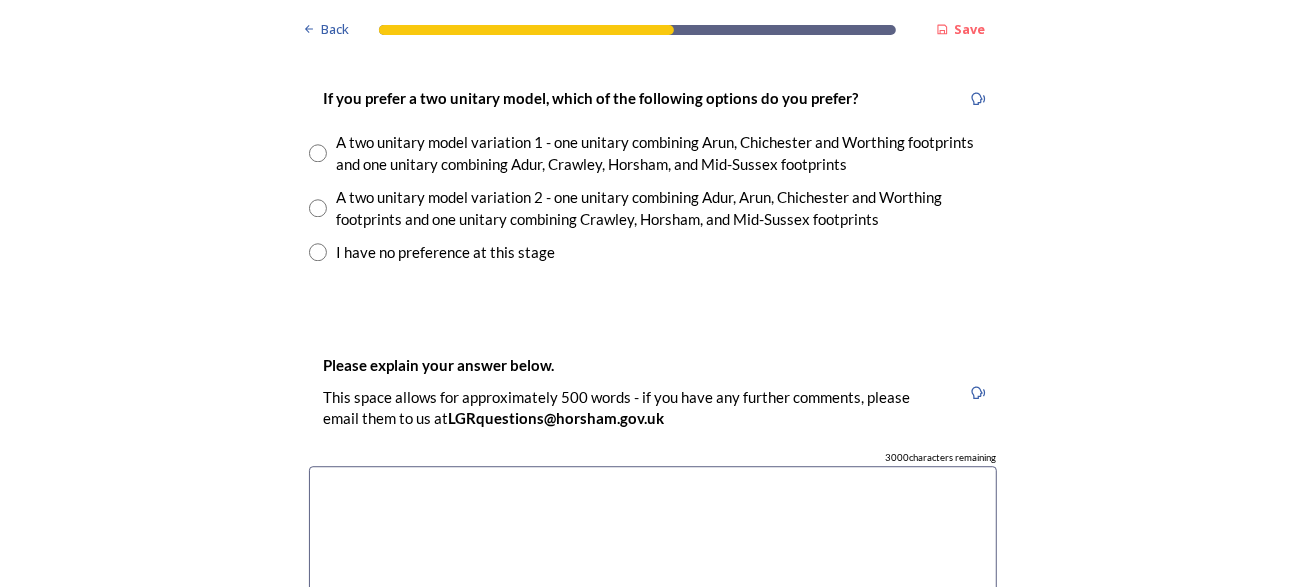 scroll, scrollTop: 2899, scrollLeft: 0, axis: vertical 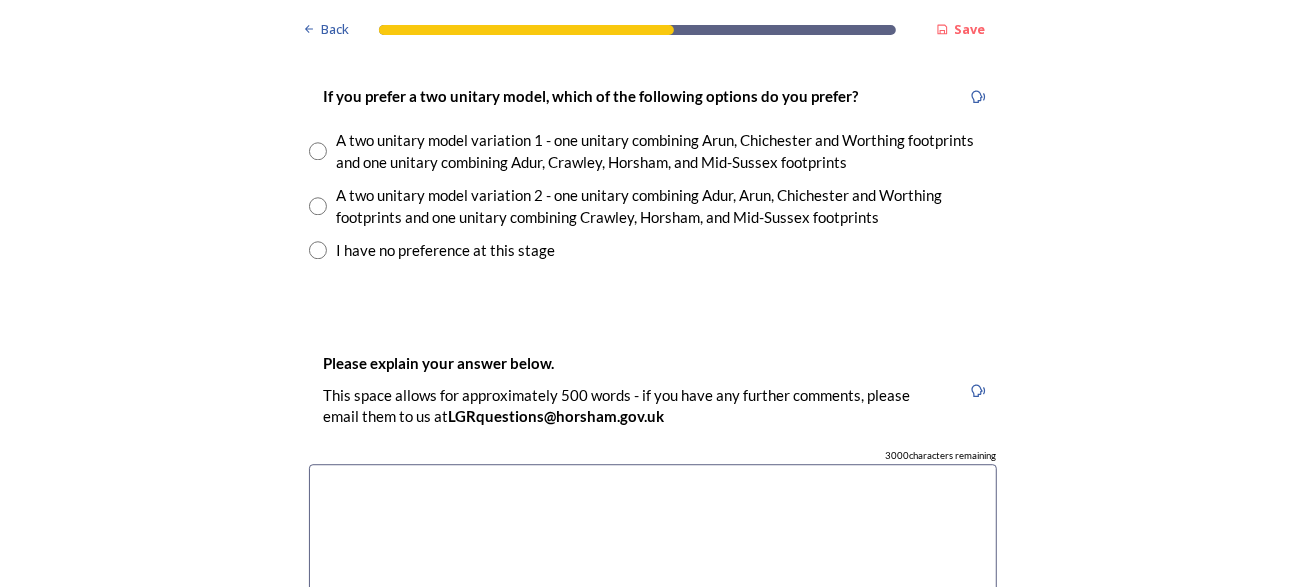 click at bounding box center (318, 151) 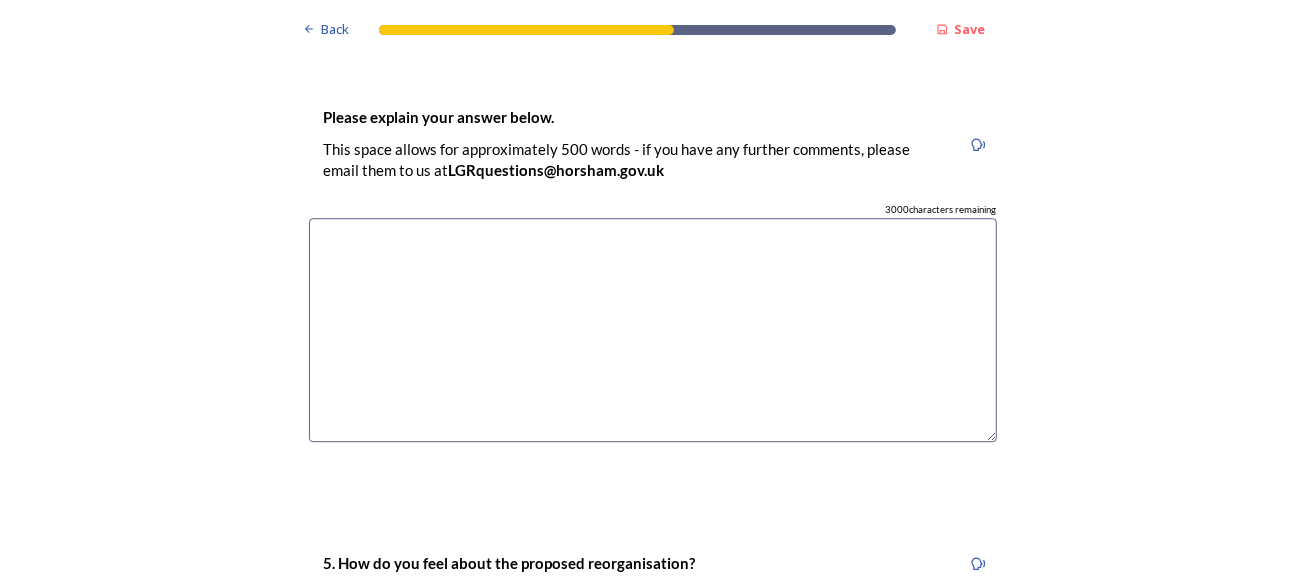 scroll, scrollTop: 3200, scrollLeft: 0, axis: vertical 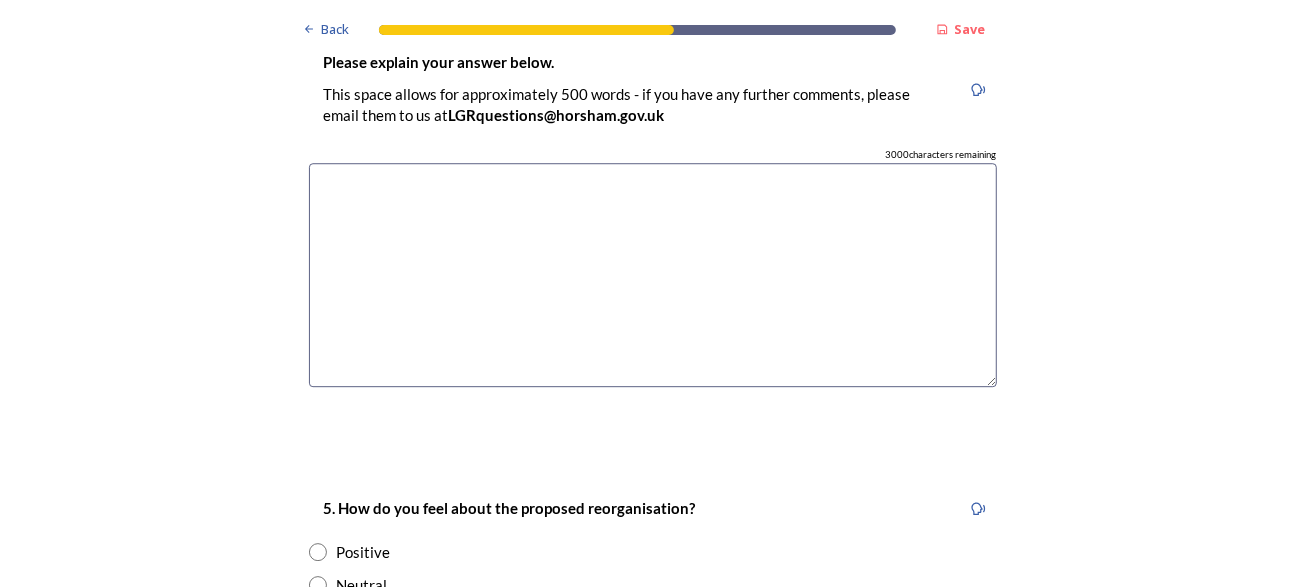 click at bounding box center [653, 275] 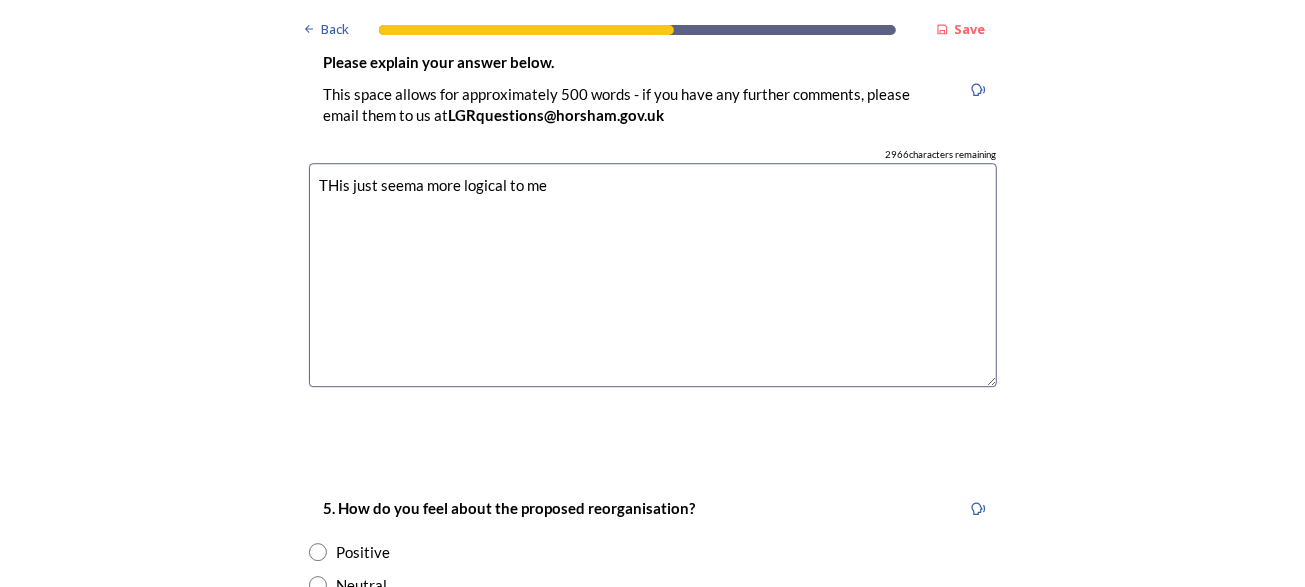 drag, startPoint x: 329, startPoint y: 180, endPoint x: 324, endPoint y: 210, distance: 30.413813 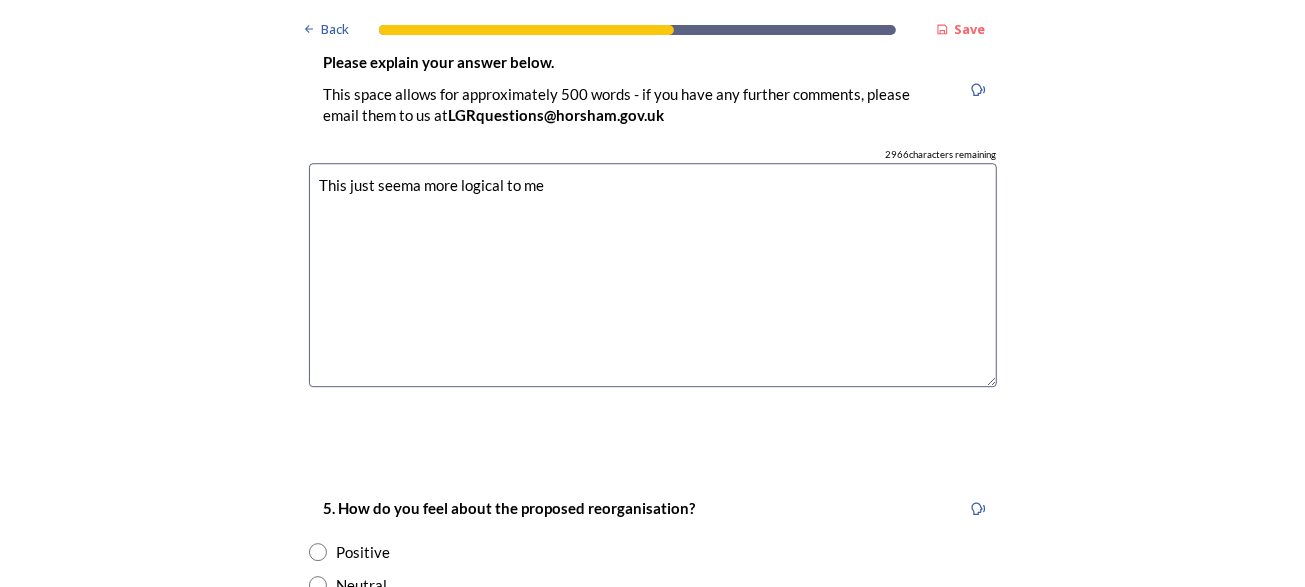 drag, startPoint x: 412, startPoint y: 186, endPoint x: 400, endPoint y: 220, distance: 36.05551 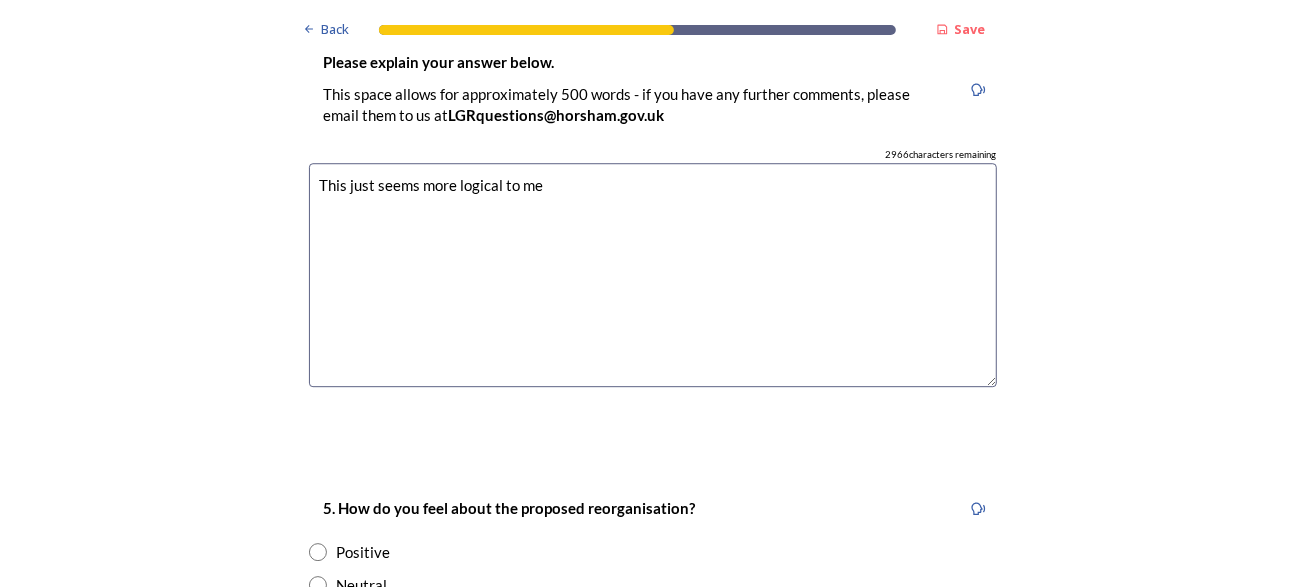 click on "This just seems more logical to me" at bounding box center [653, 275] 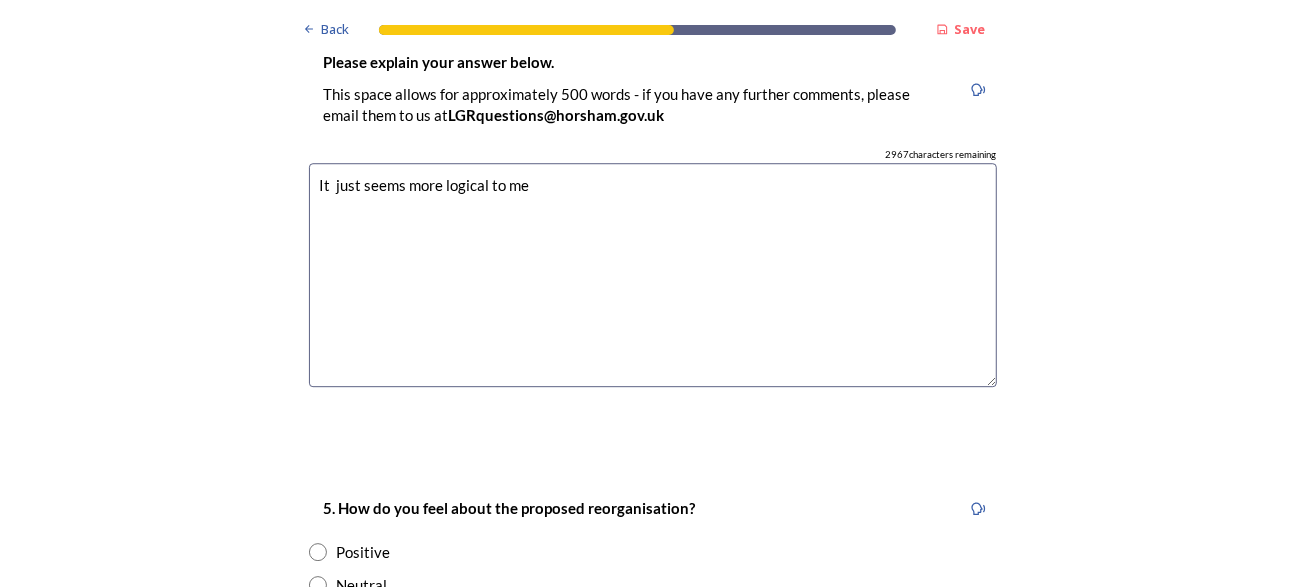 click on "It  just seems more logical to me" at bounding box center (653, 275) 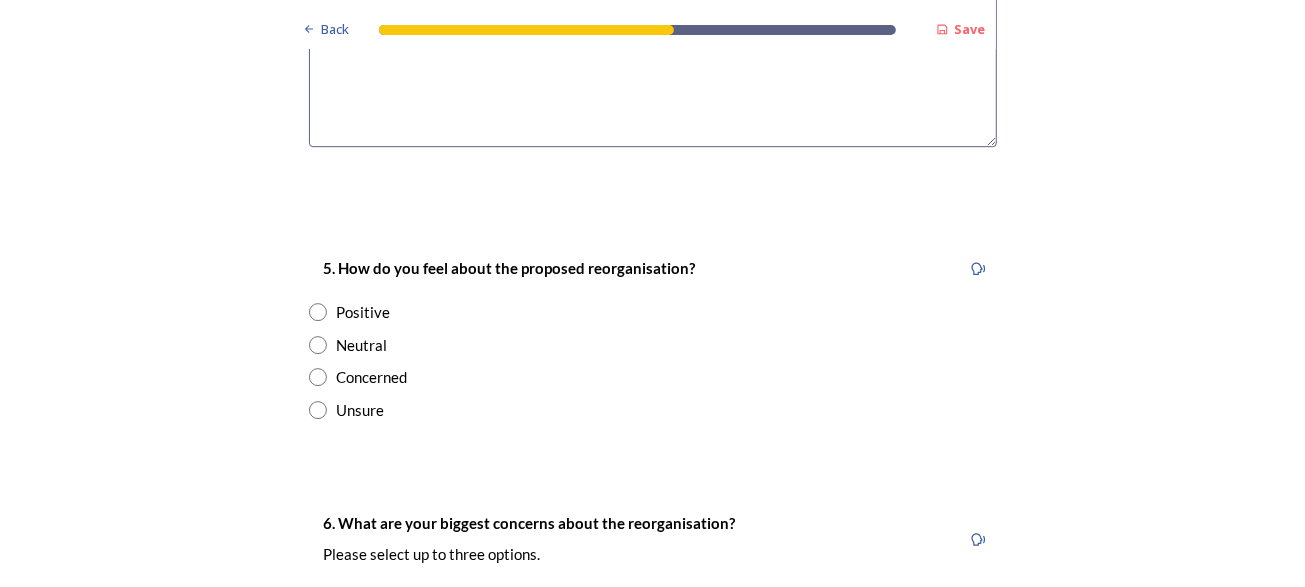 scroll, scrollTop: 3500, scrollLeft: 0, axis: vertical 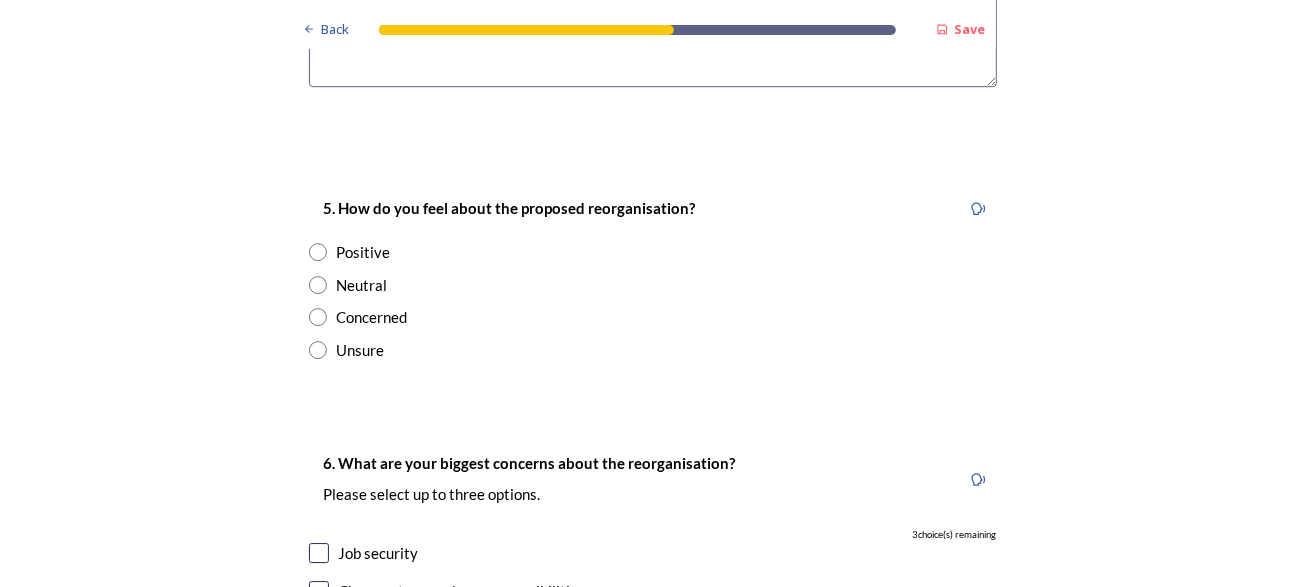 type on "It  just seems more logical to me to keep the coastal areas together." 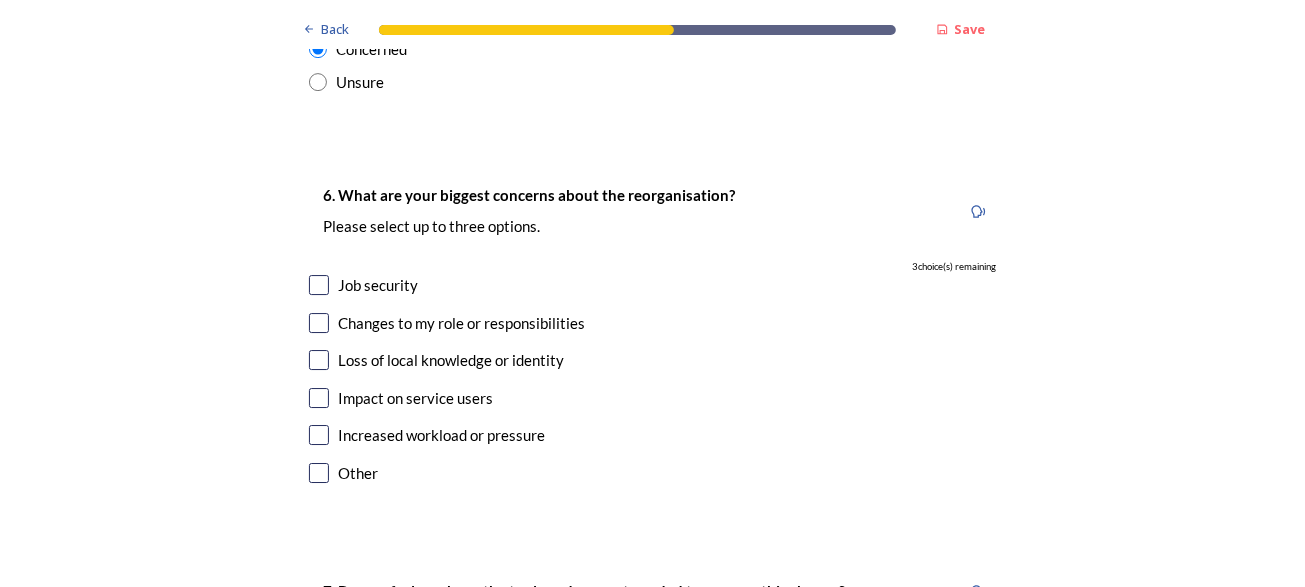 scroll, scrollTop: 3800, scrollLeft: 0, axis: vertical 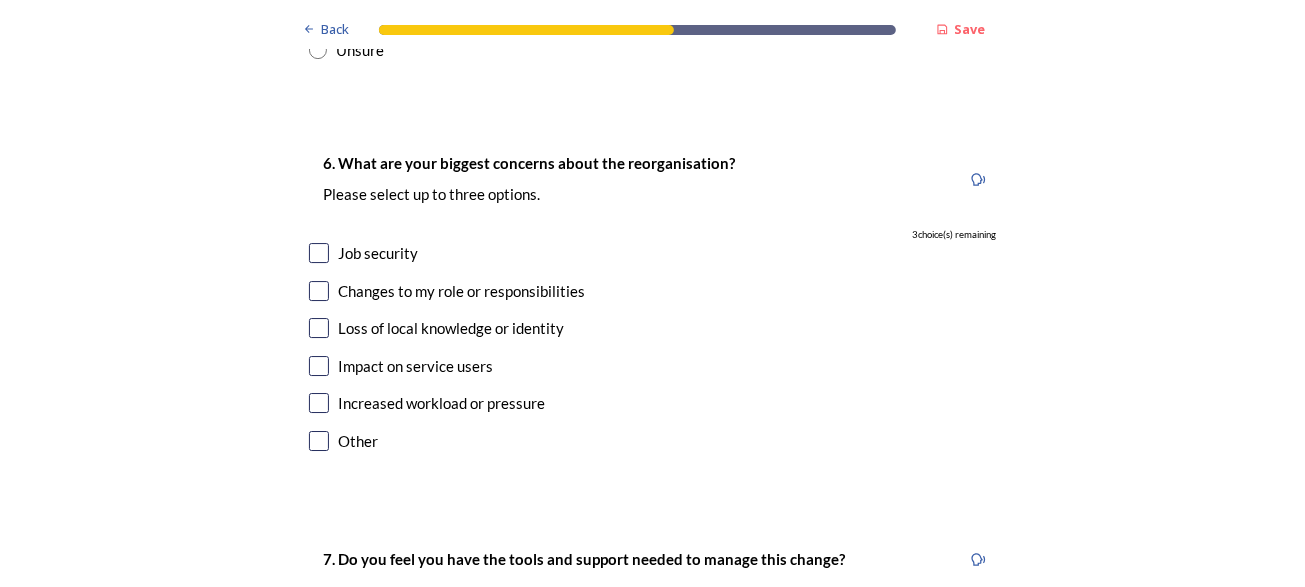 click at bounding box center (319, 253) 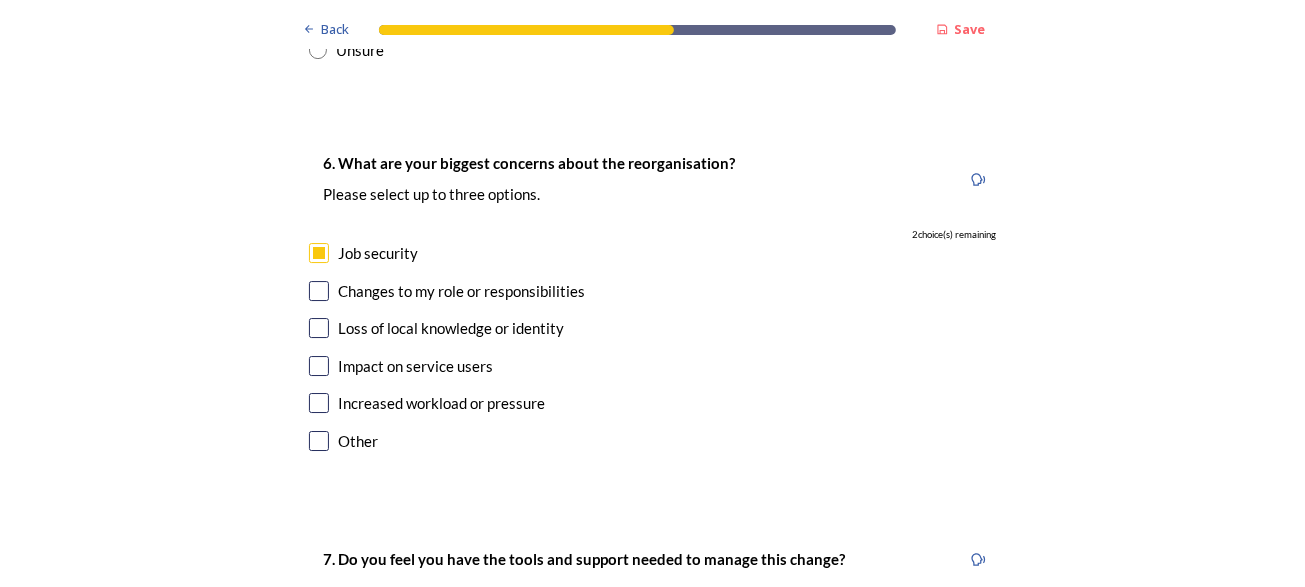 click at bounding box center [319, 366] 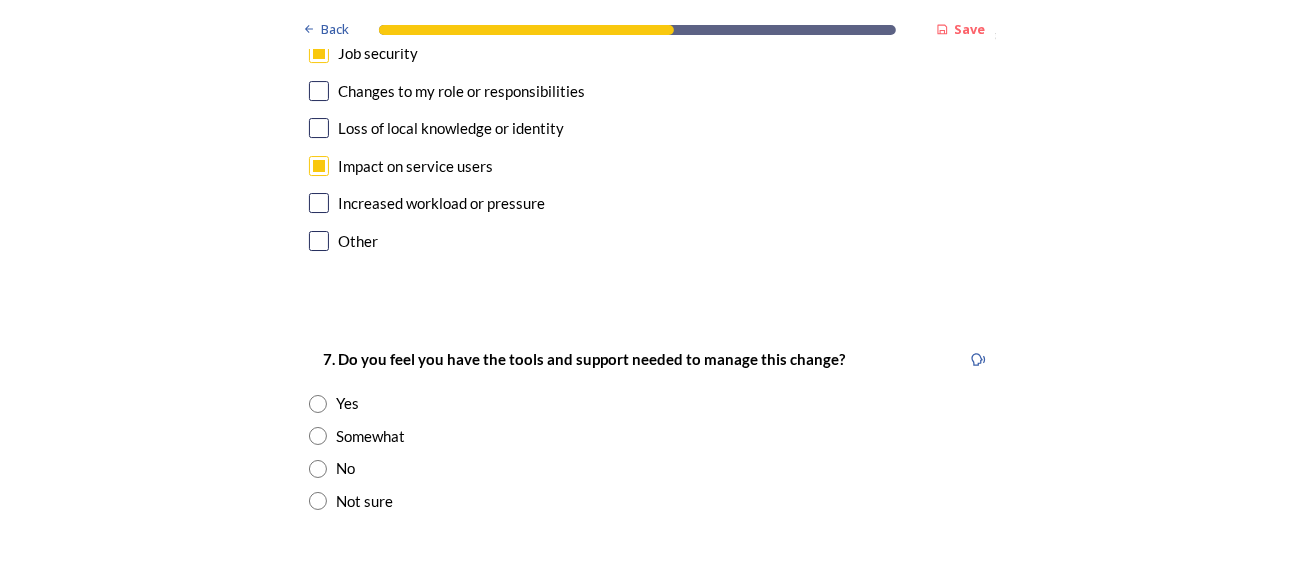 scroll, scrollTop: 4099, scrollLeft: 0, axis: vertical 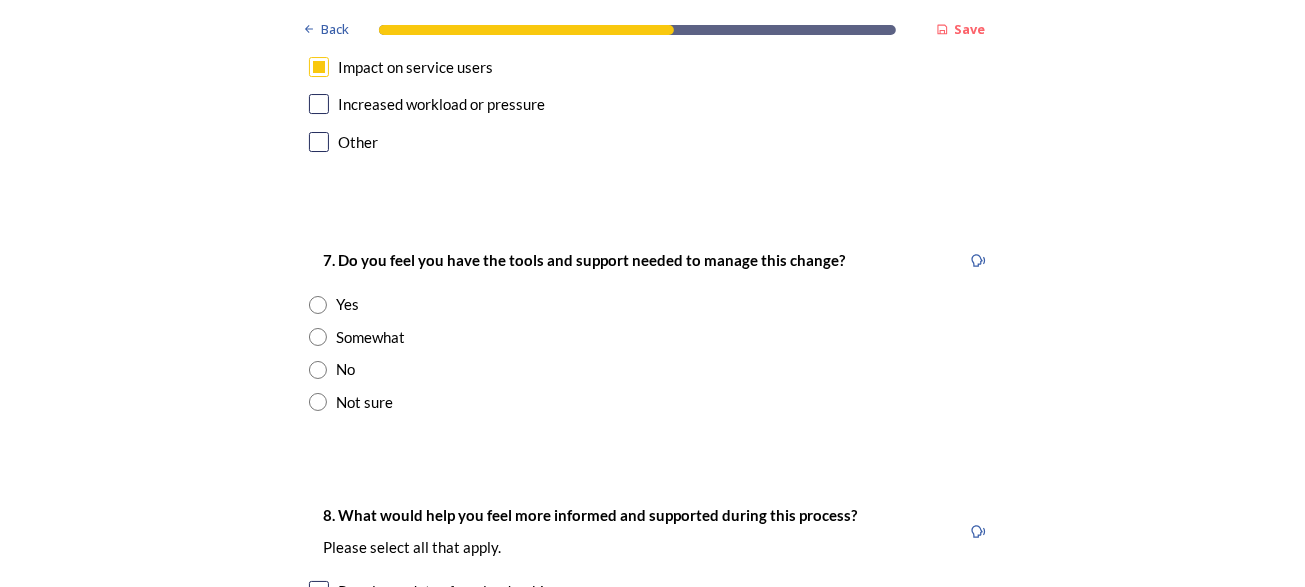 click at bounding box center (318, 305) 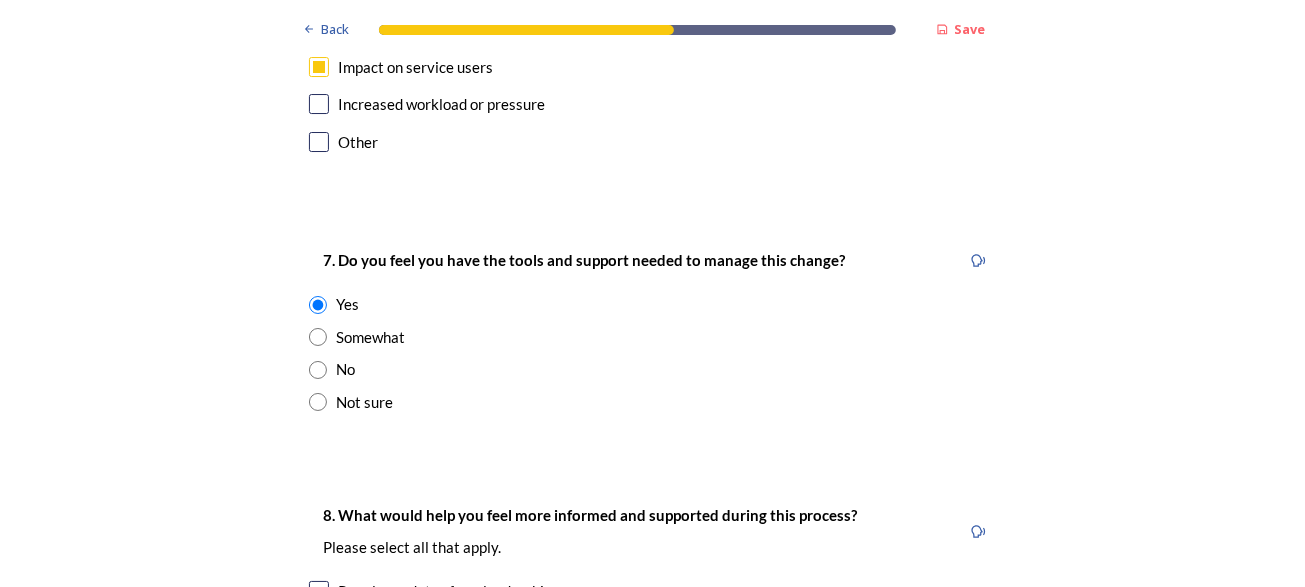 click at bounding box center (318, 337) 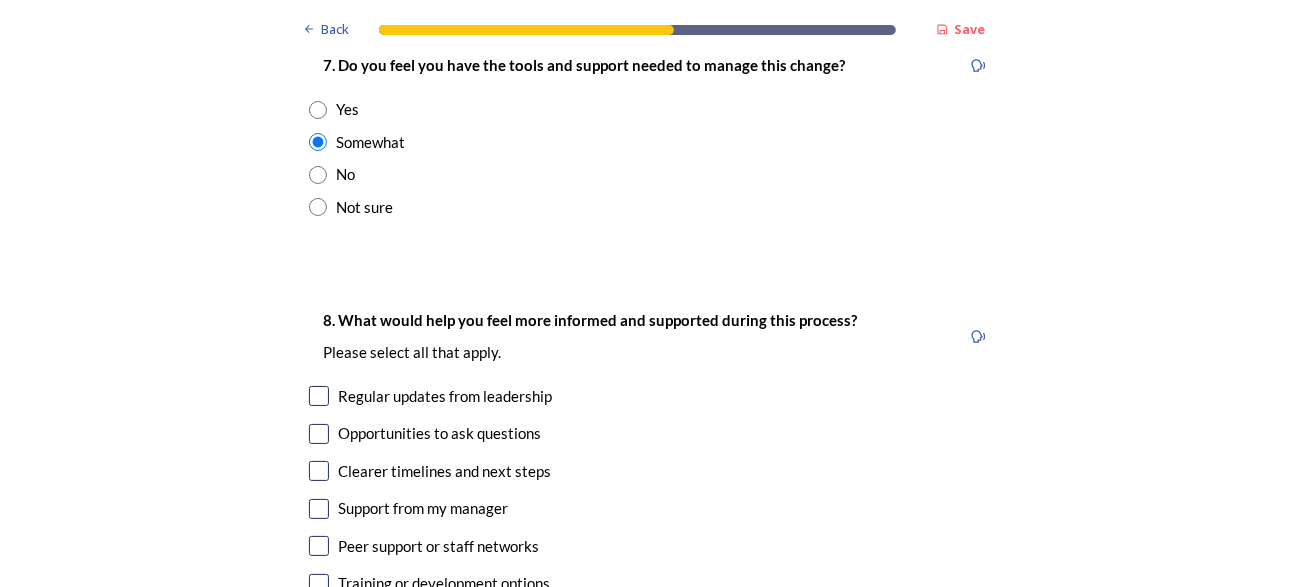 scroll, scrollTop: 4400, scrollLeft: 0, axis: vertical 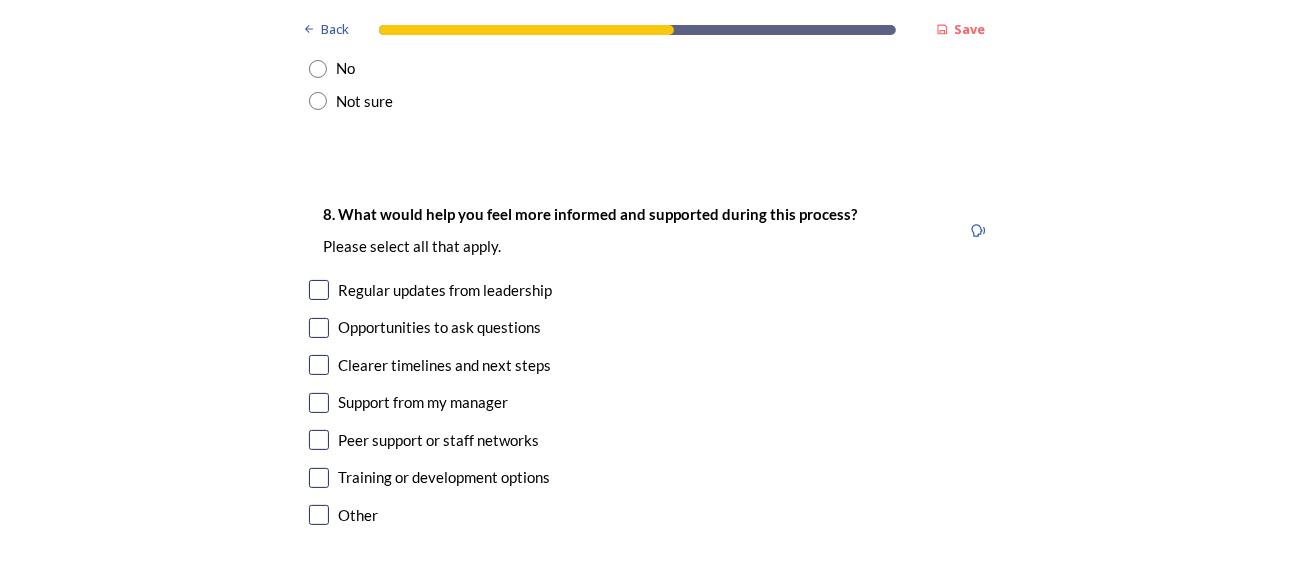 click at bounding box center (319, 365) 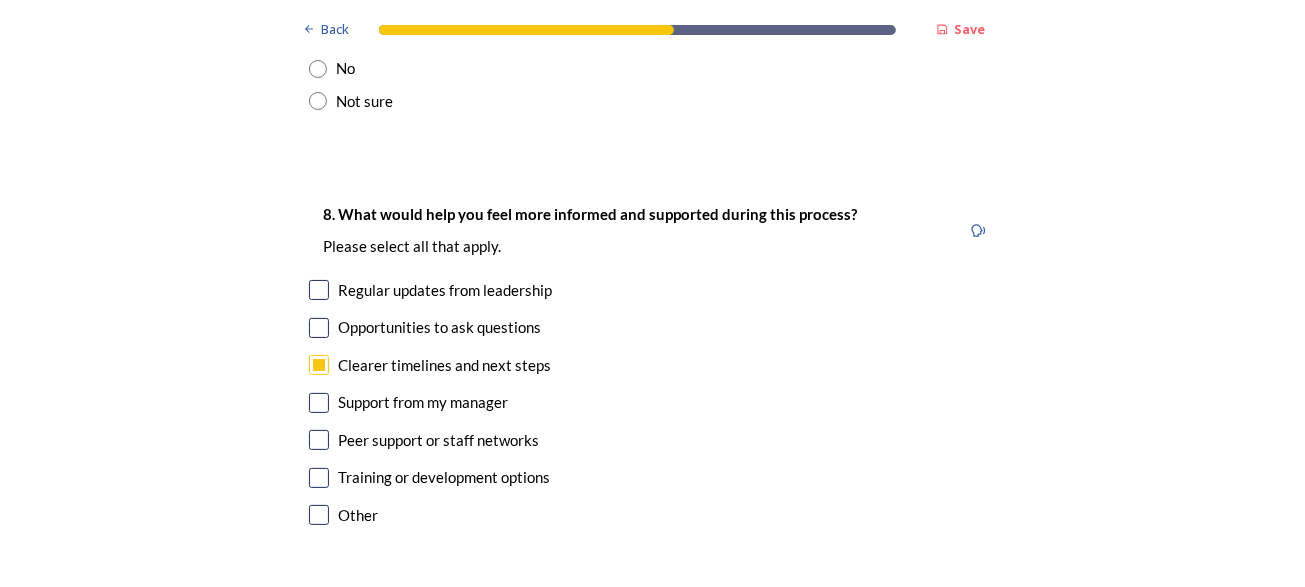 scroll, scrollTop: 4499, scrollLeft: 0, axis: vertical 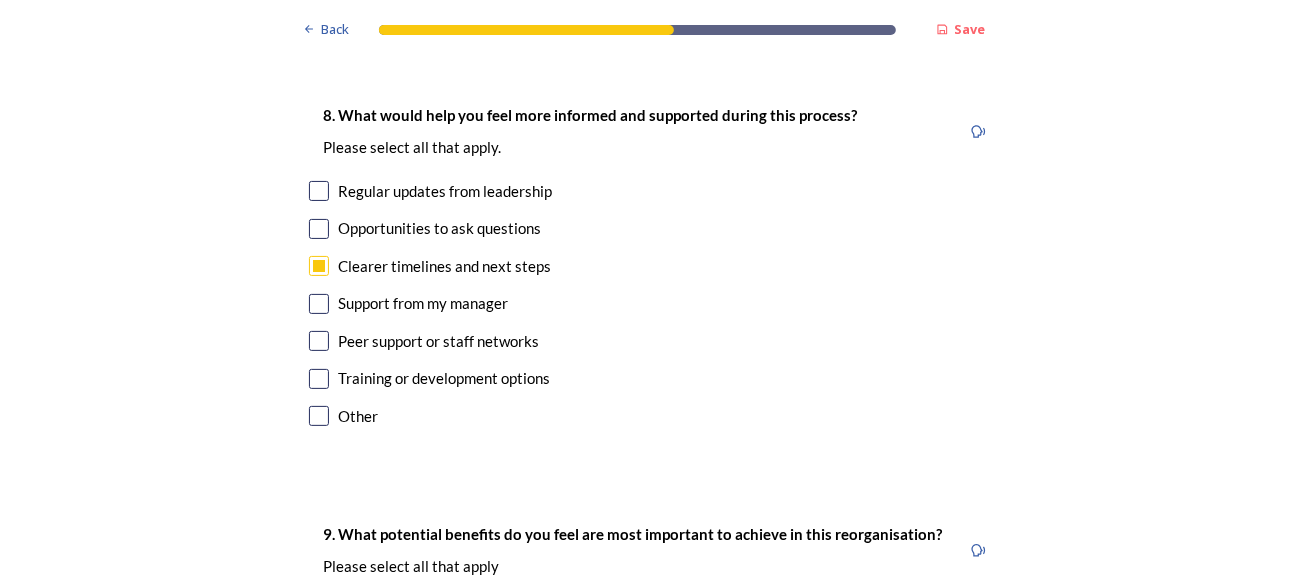 click on "8. What would help you feel more informed and supported during this process? Please select all that apply. Regular updates from leadership Opportunities to ask questions Clearer timelines and next steps Support from my manager Peer support or staff networks Training or development options Other" at bounding box center (653, 267) 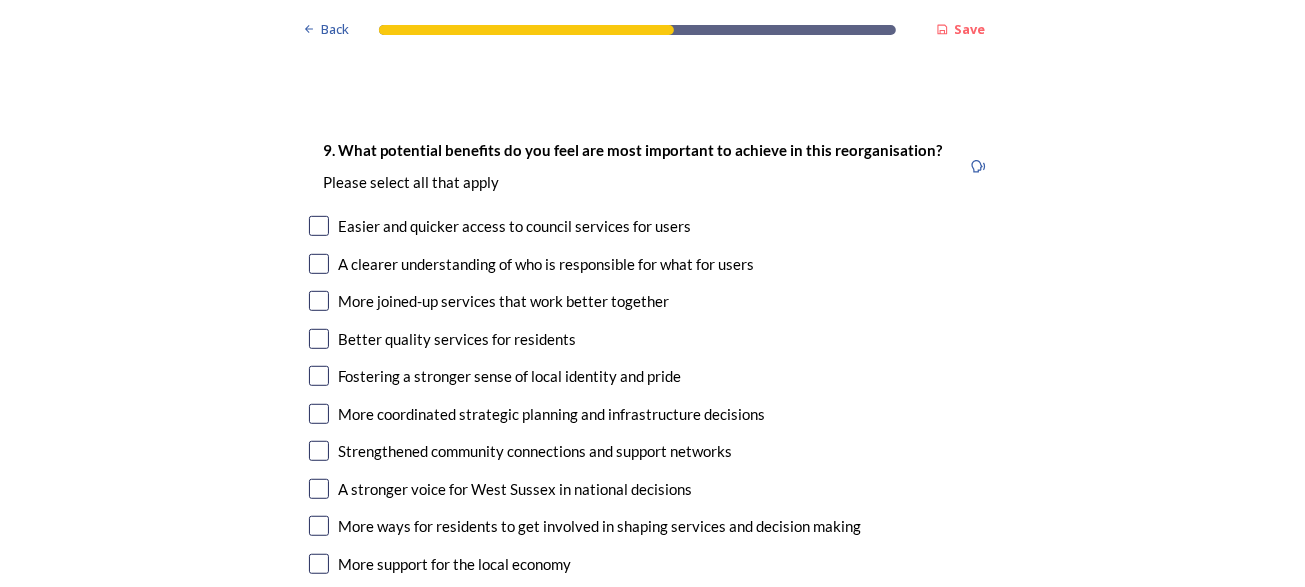scroll, scrollTop: 4899, scrollLeft: 0, axis: vertical 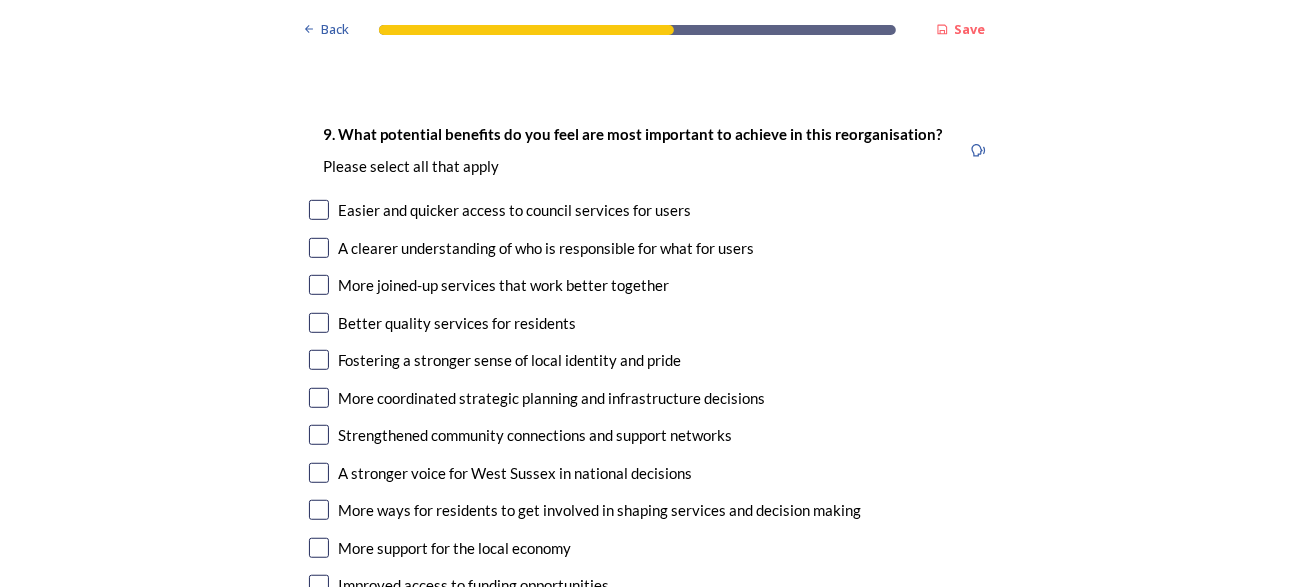 click at bounding box center (319, 210) 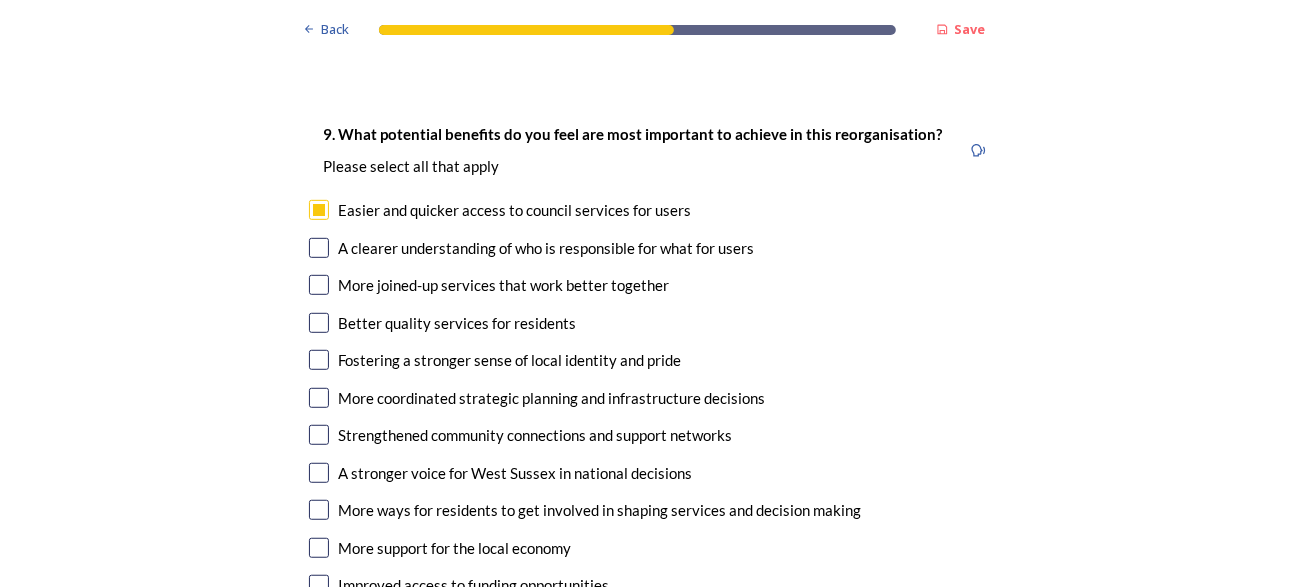 click at bounding box center [319, 248] 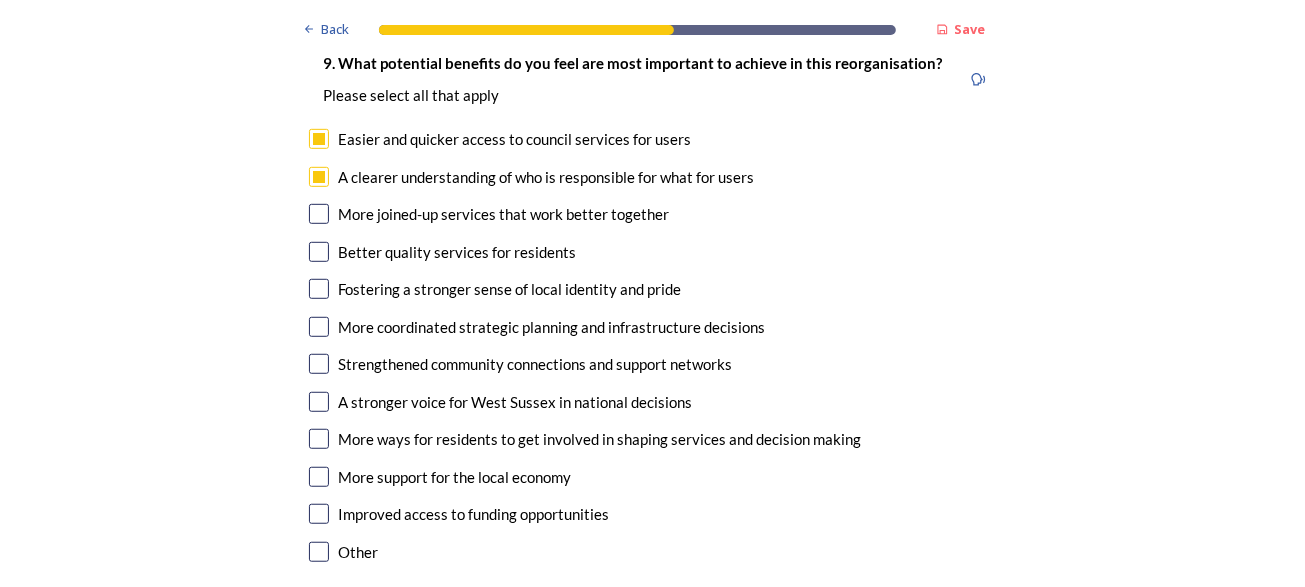scroll, scrollTop: 5000, scrollLeft: 0, axis: vertical 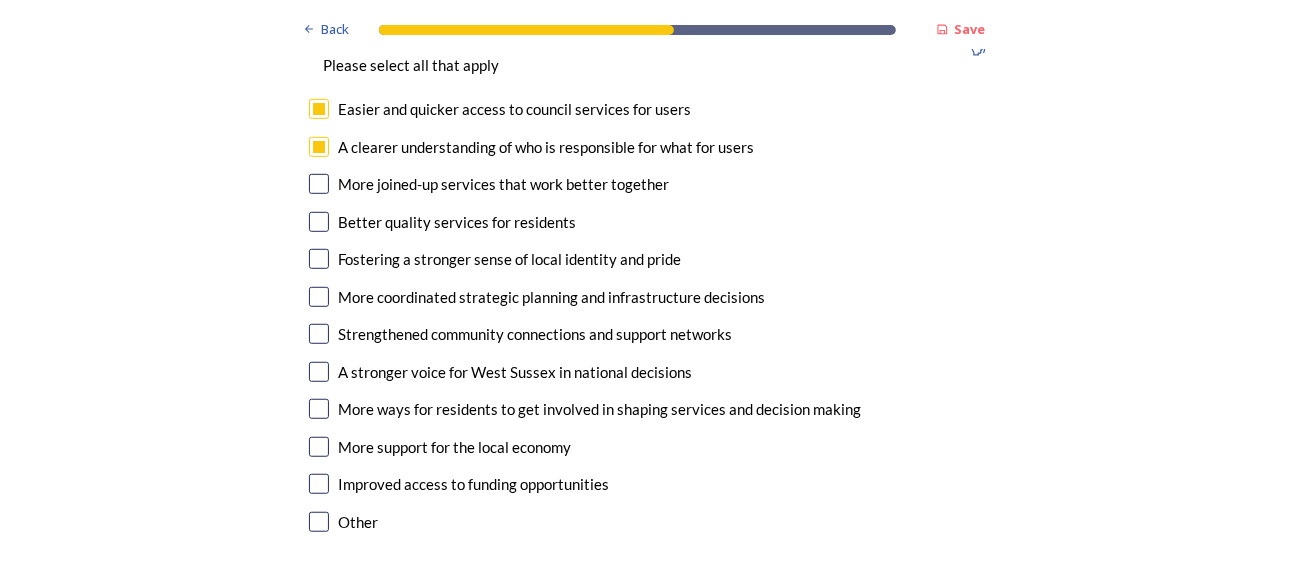 click at bounding box center (319, 184) 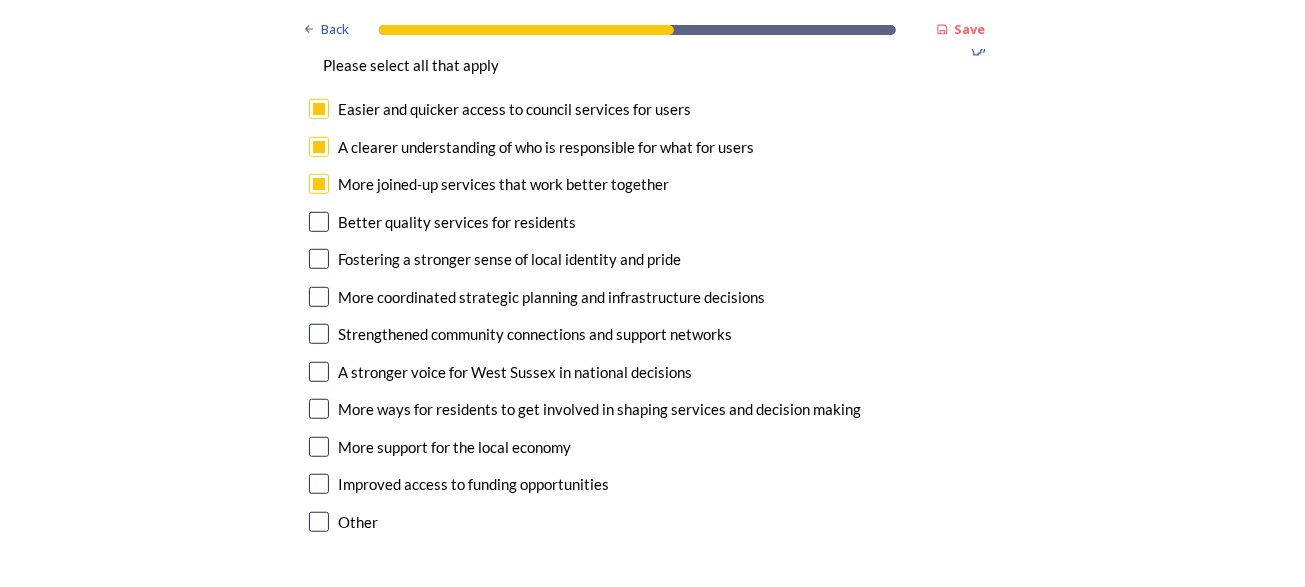 click at bounding box center [319, 222] 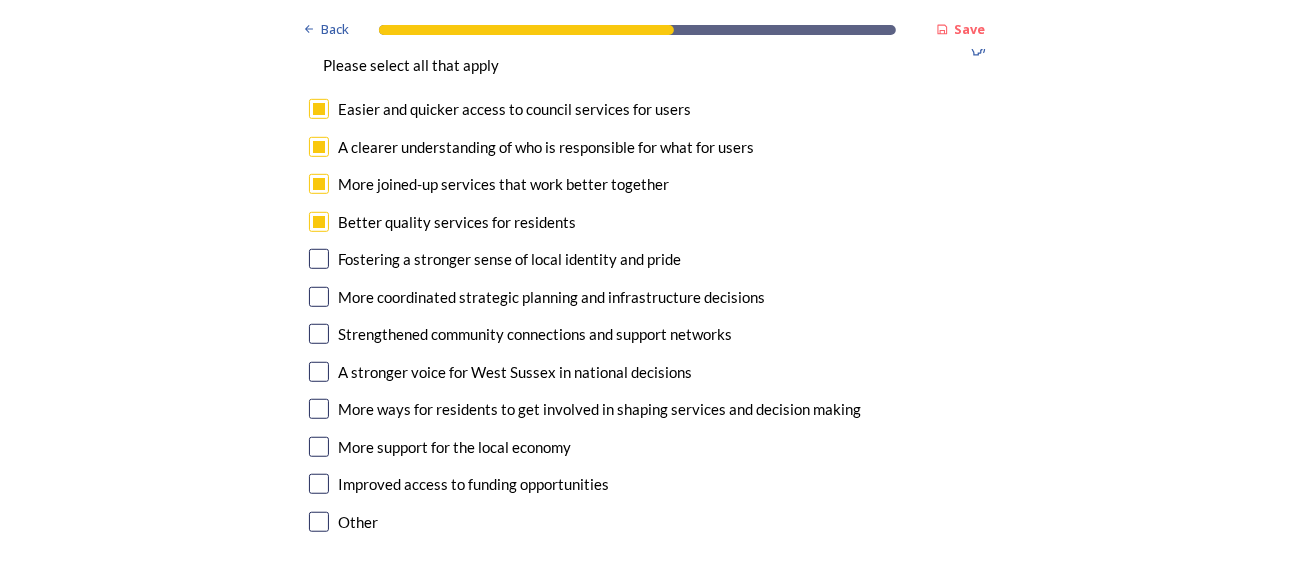 scroll, scrollTop: 5100, scrollLeft: 0, axis: vertical 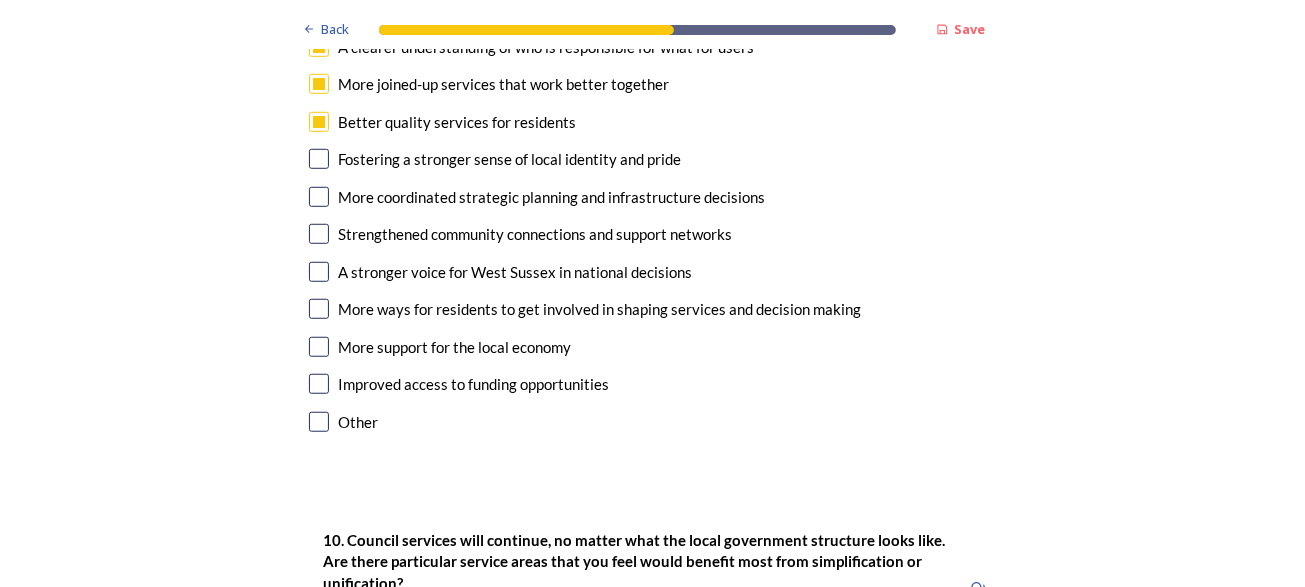 click at bounding box center (319, 197) 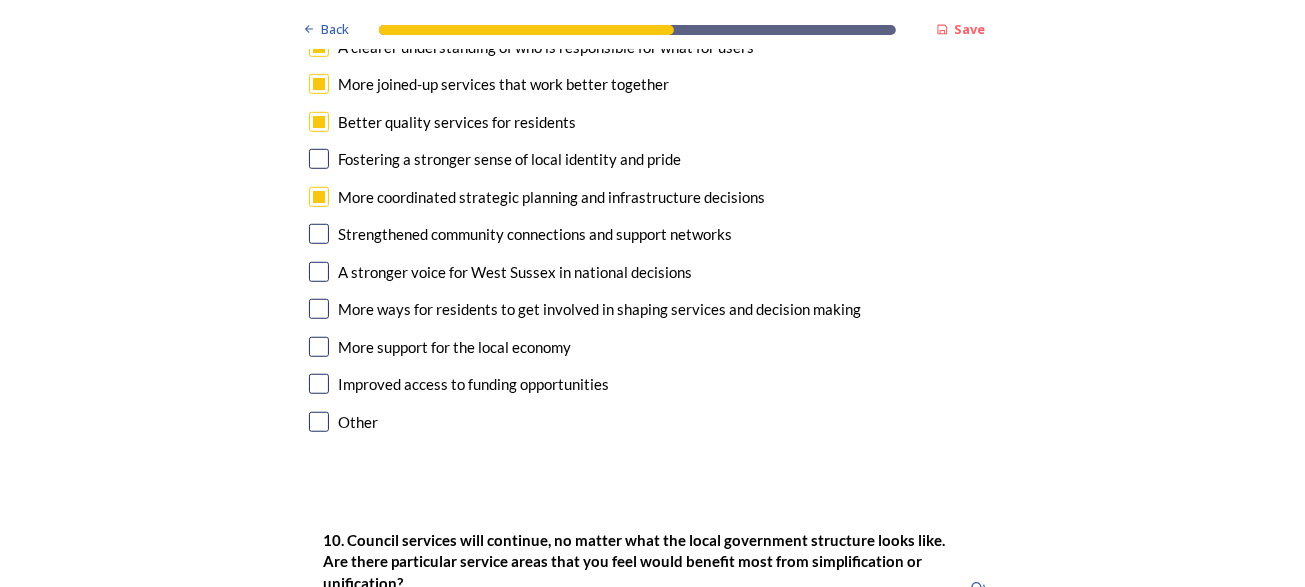 click at bounding box center (319, 347) 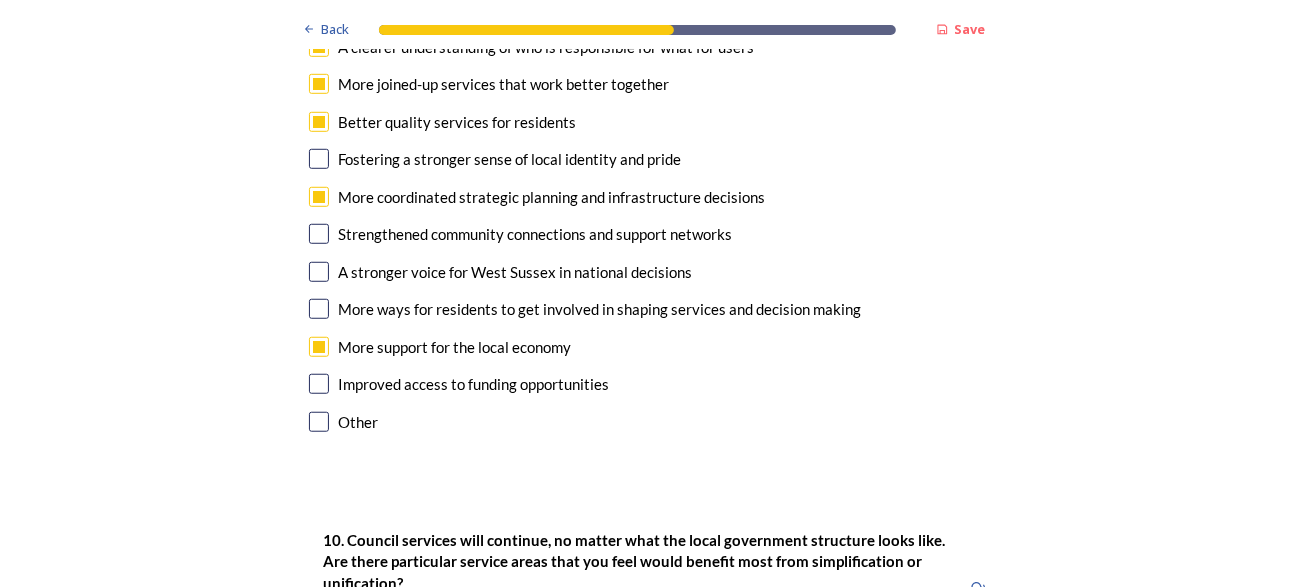 click at bounding box center (319, 384) 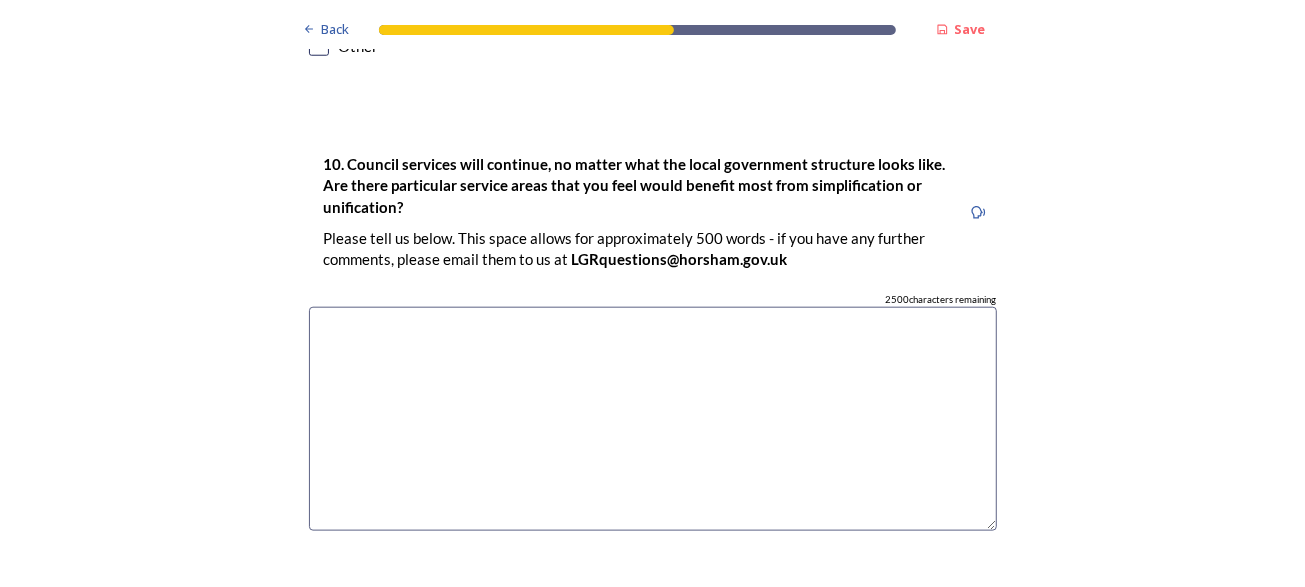 scroll, scrollTop: 5500, scrollLeft: 0, axis: vertical 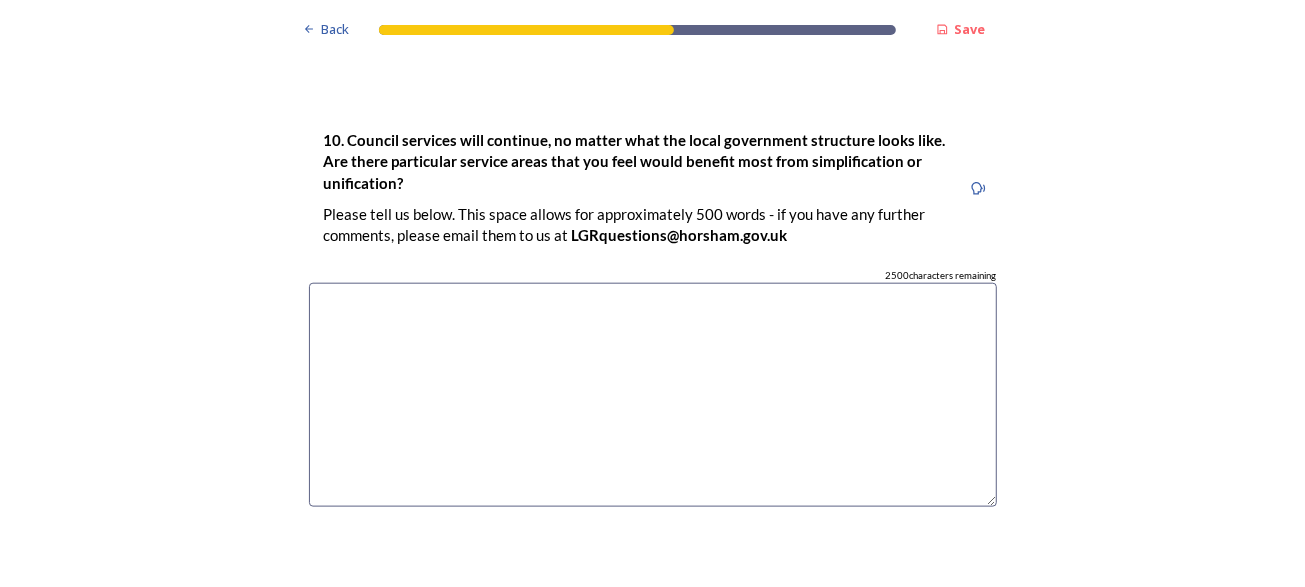 click at bounding box center [653, 395] 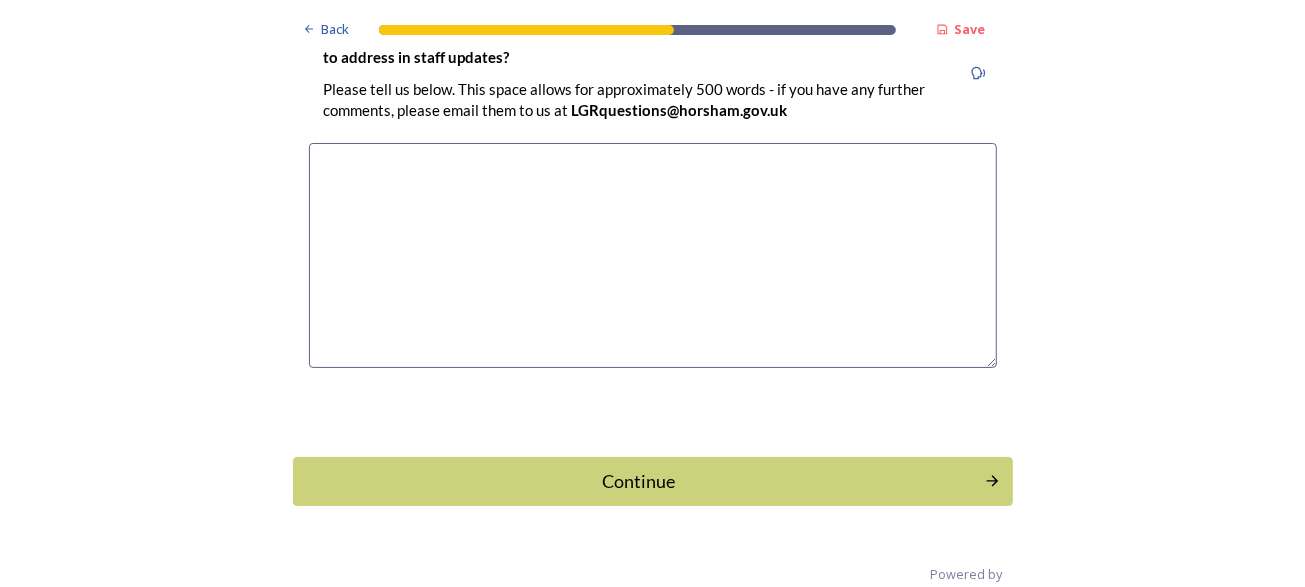 scroll, scrollTop: 6125, scrollLeft: 0, axis: vertical 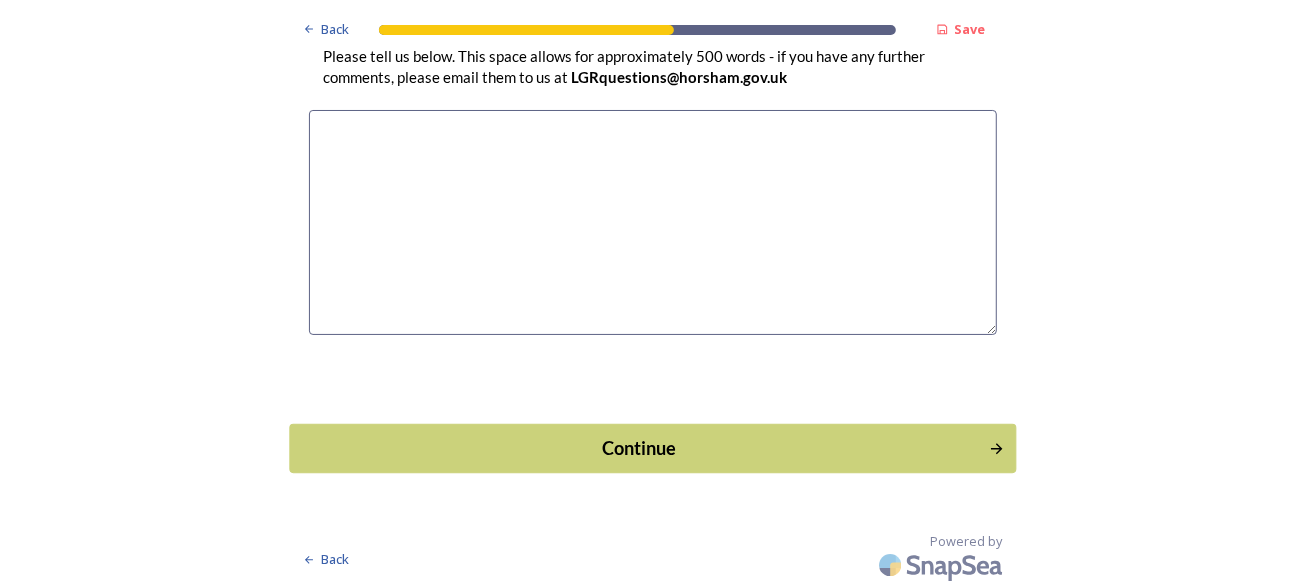 click on "Continue" at bounding box center [638, 447] 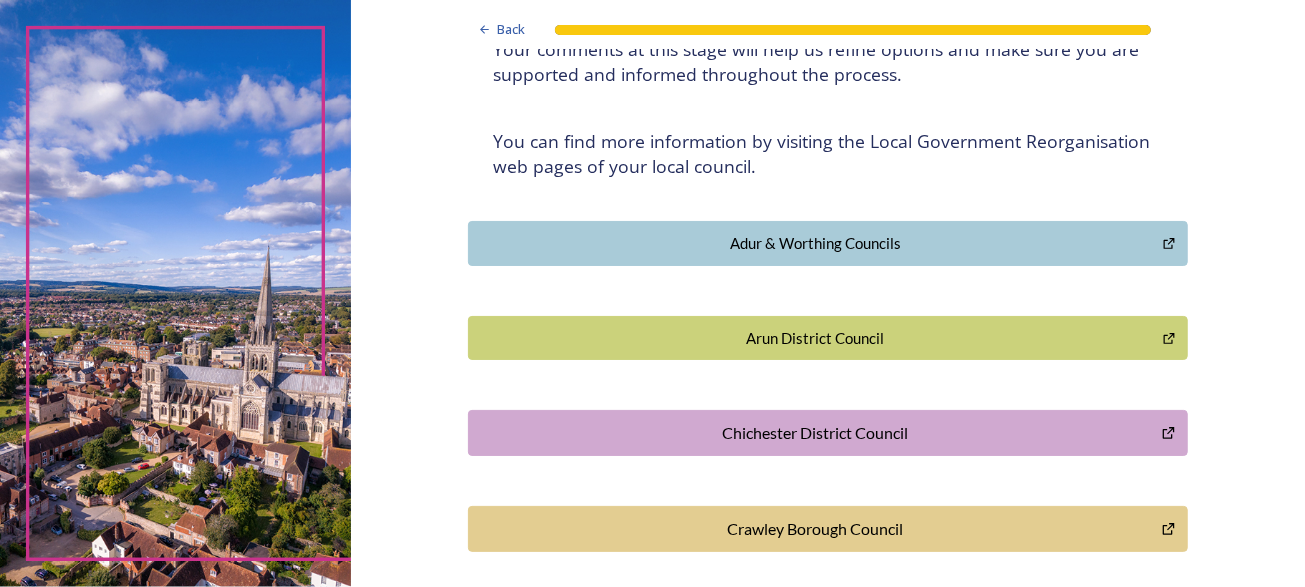 scroll, scrollTop: 0, scrollLeft: 0, axis: both 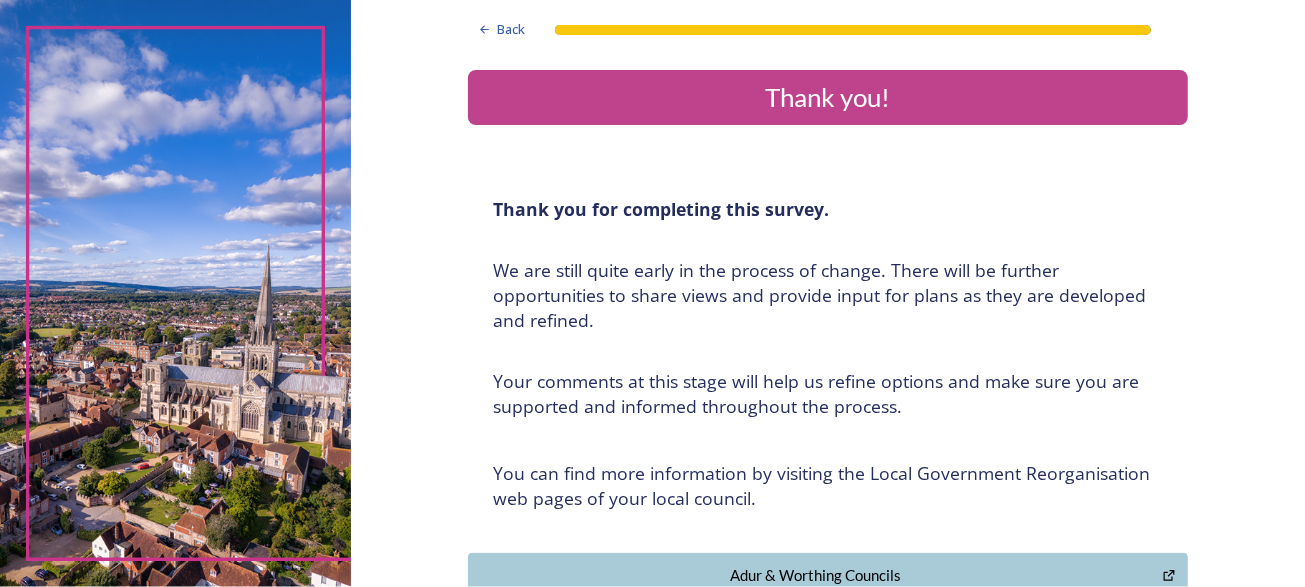 click on "Thank you for completing this survey. ﻿We are still quite early in the process of change. There will be further opportunities to share views and provide input for plans as they are developed and refined. ﻿Your comments at this stage will help us refine options and make sure you are supported and informed throughout the process. You can find more information by visiting the Local Government Reorganisation web pages of your local council." at bounding box center [828, 354] 